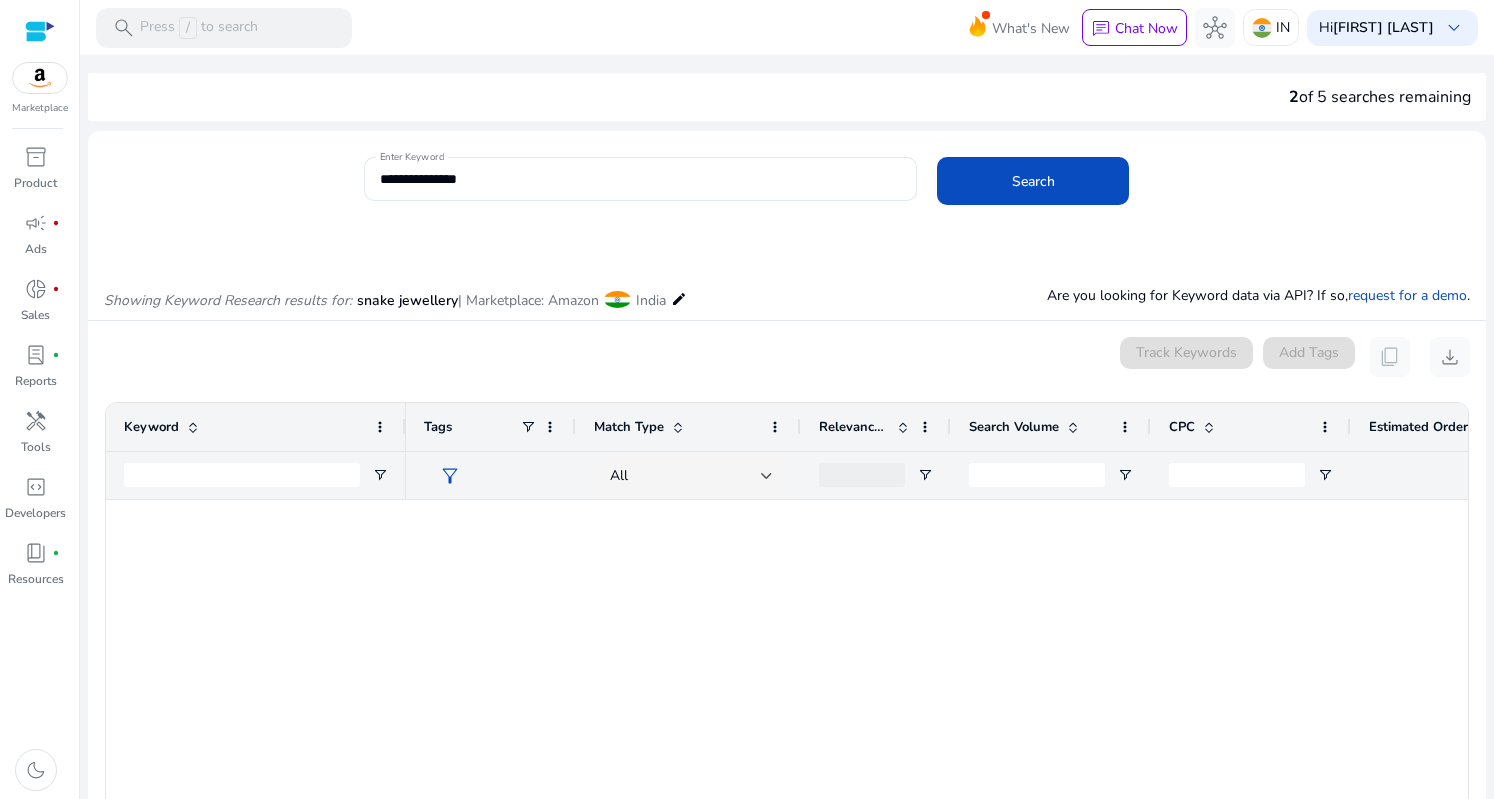 scroll, scrollTop: 0, scrollLeft: 0, axis: both 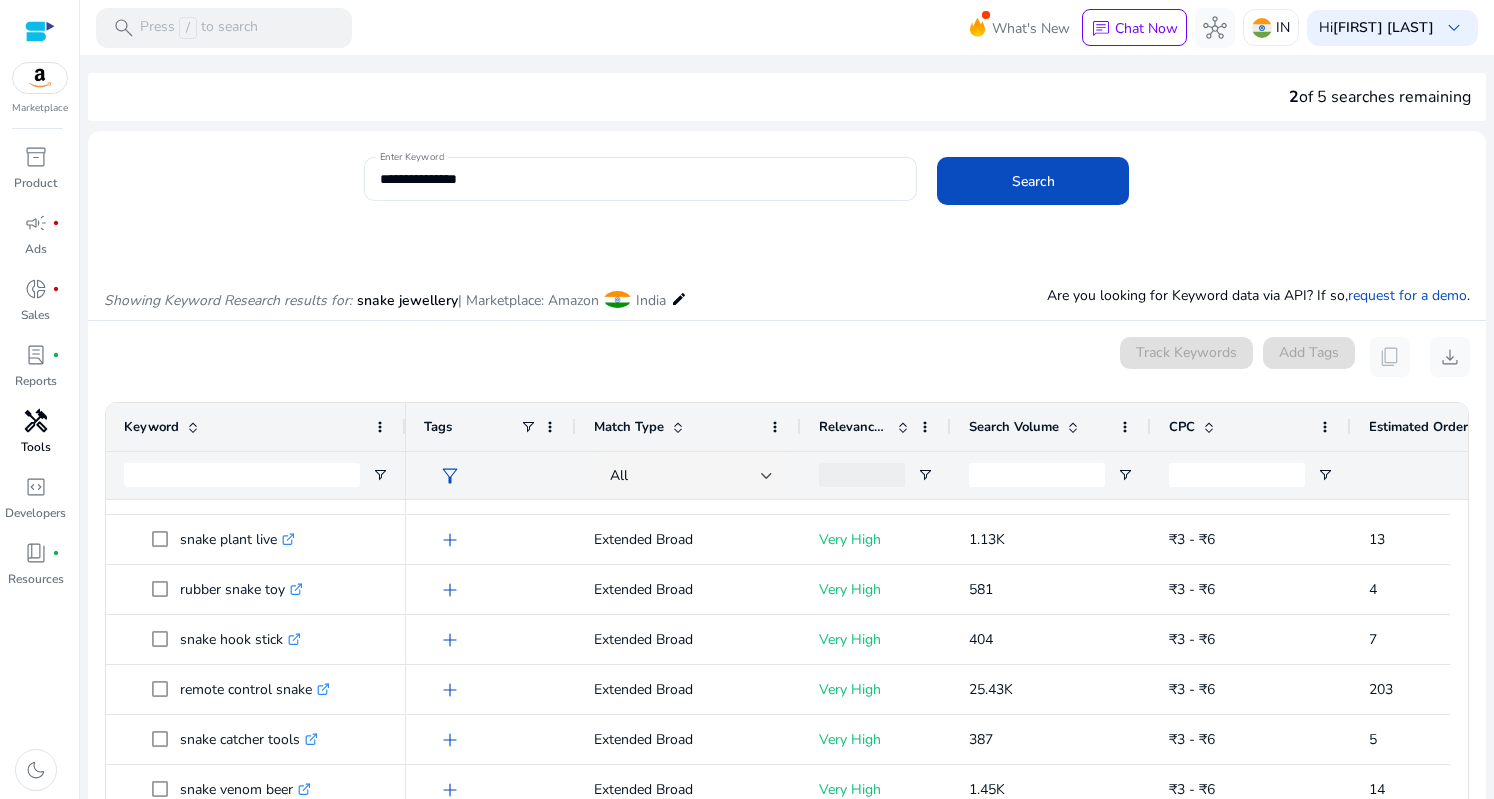 click on "Tools" at bounding box center [36, 447] 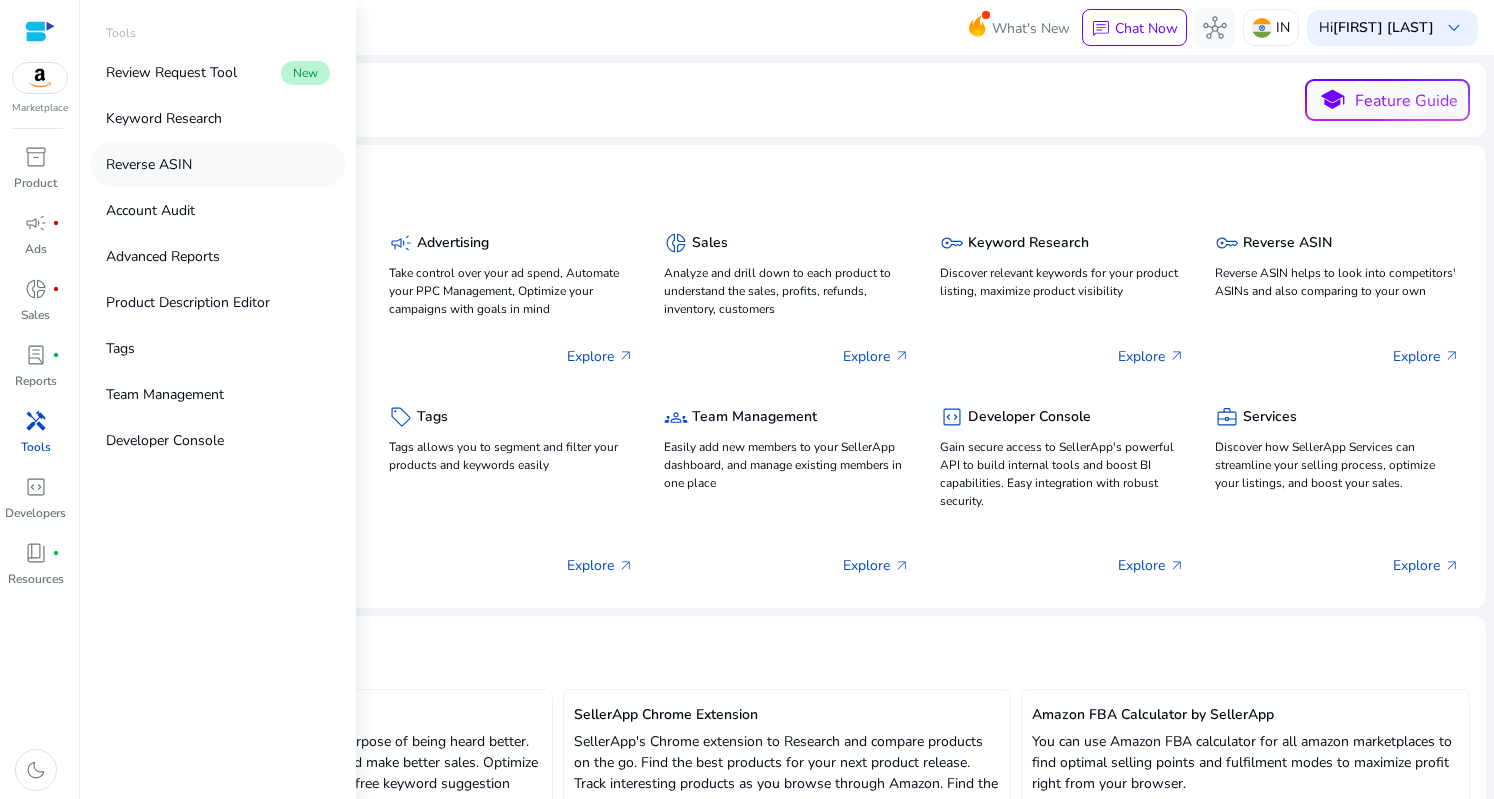 click on "Reverse ASIN" at bounding box center (218, 164) 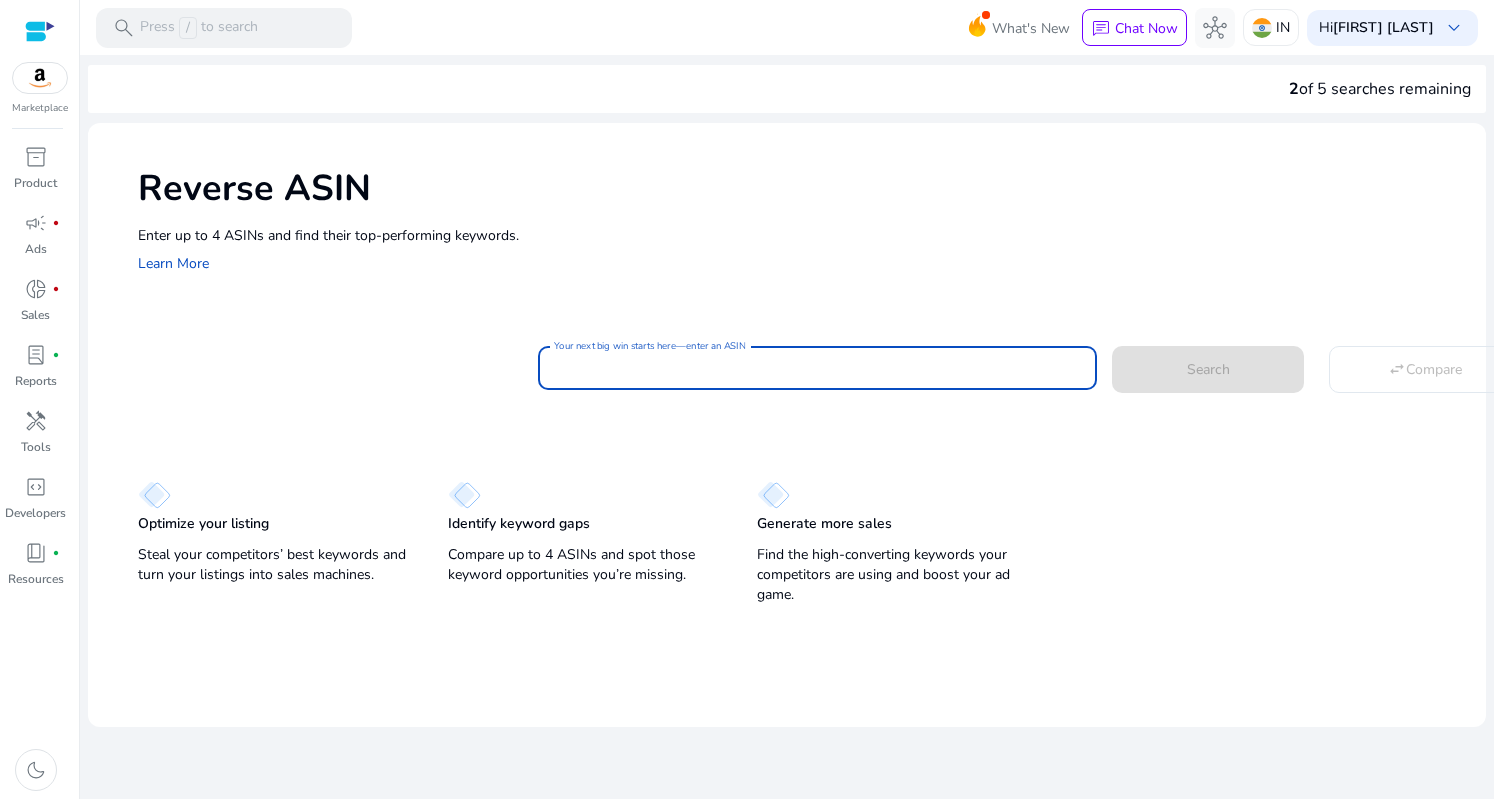 click on "Your next big win starts here—enter an ASIN" at bounding box center (817, 368) 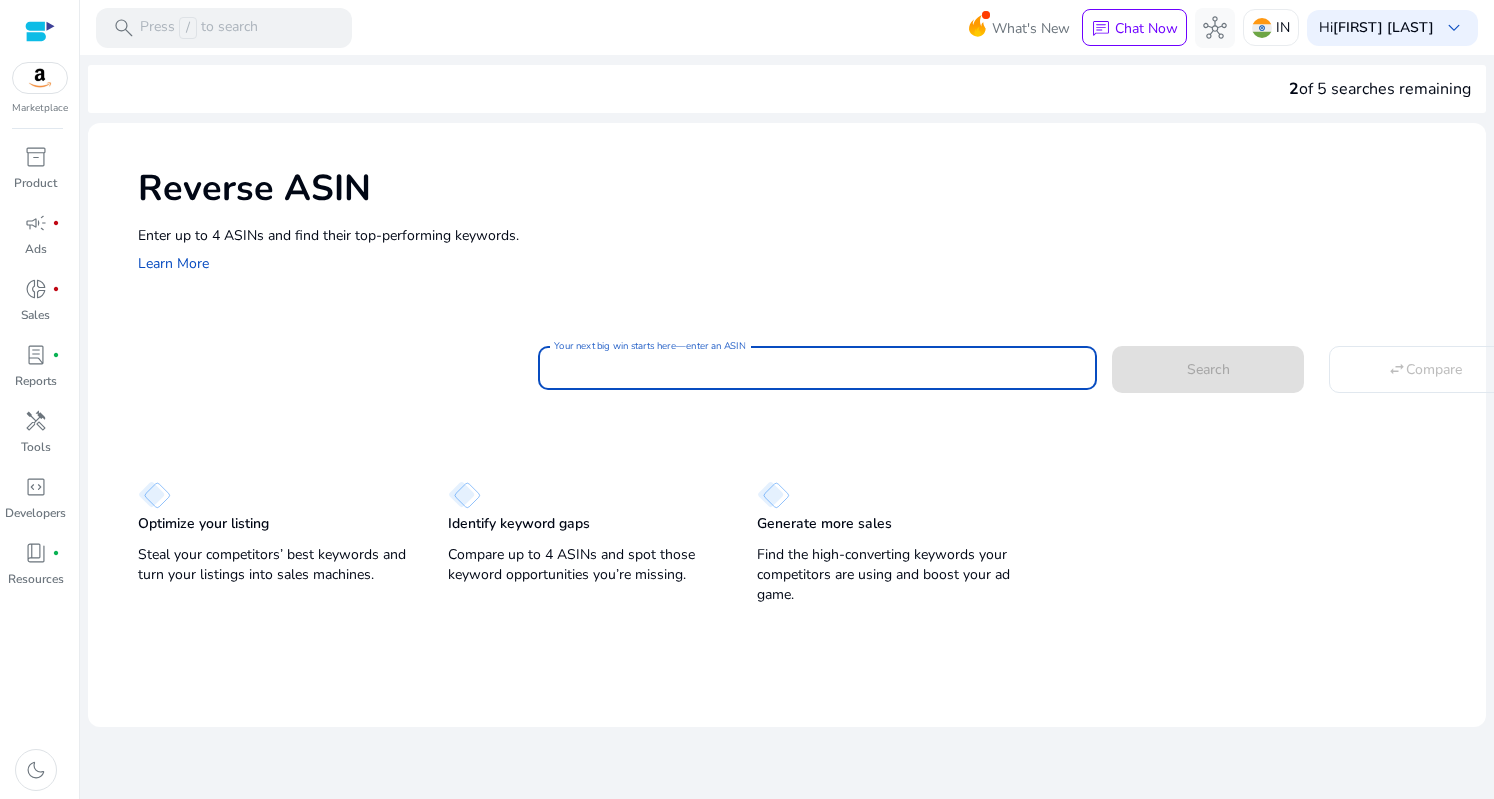 paste on "**********" 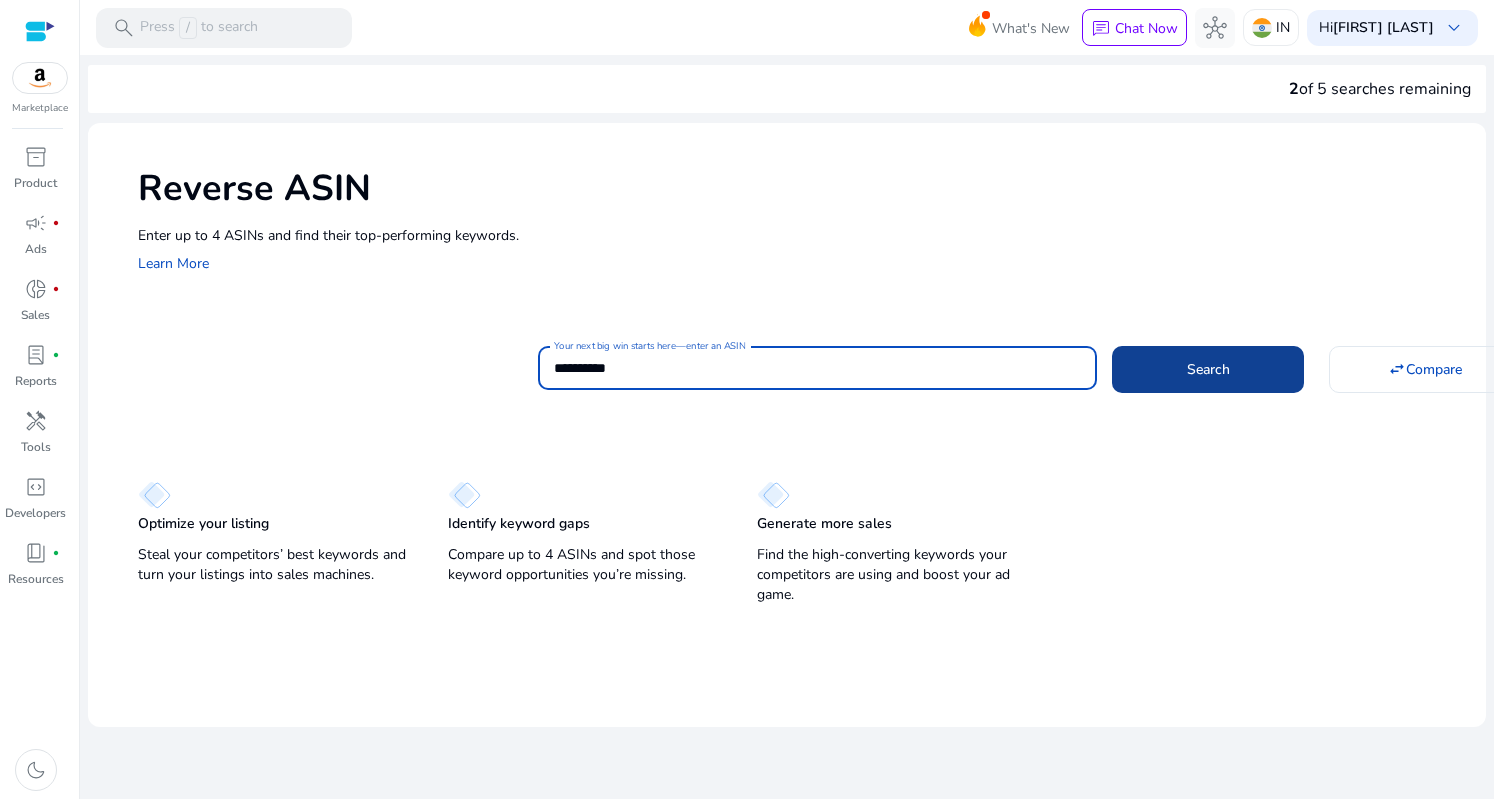 click 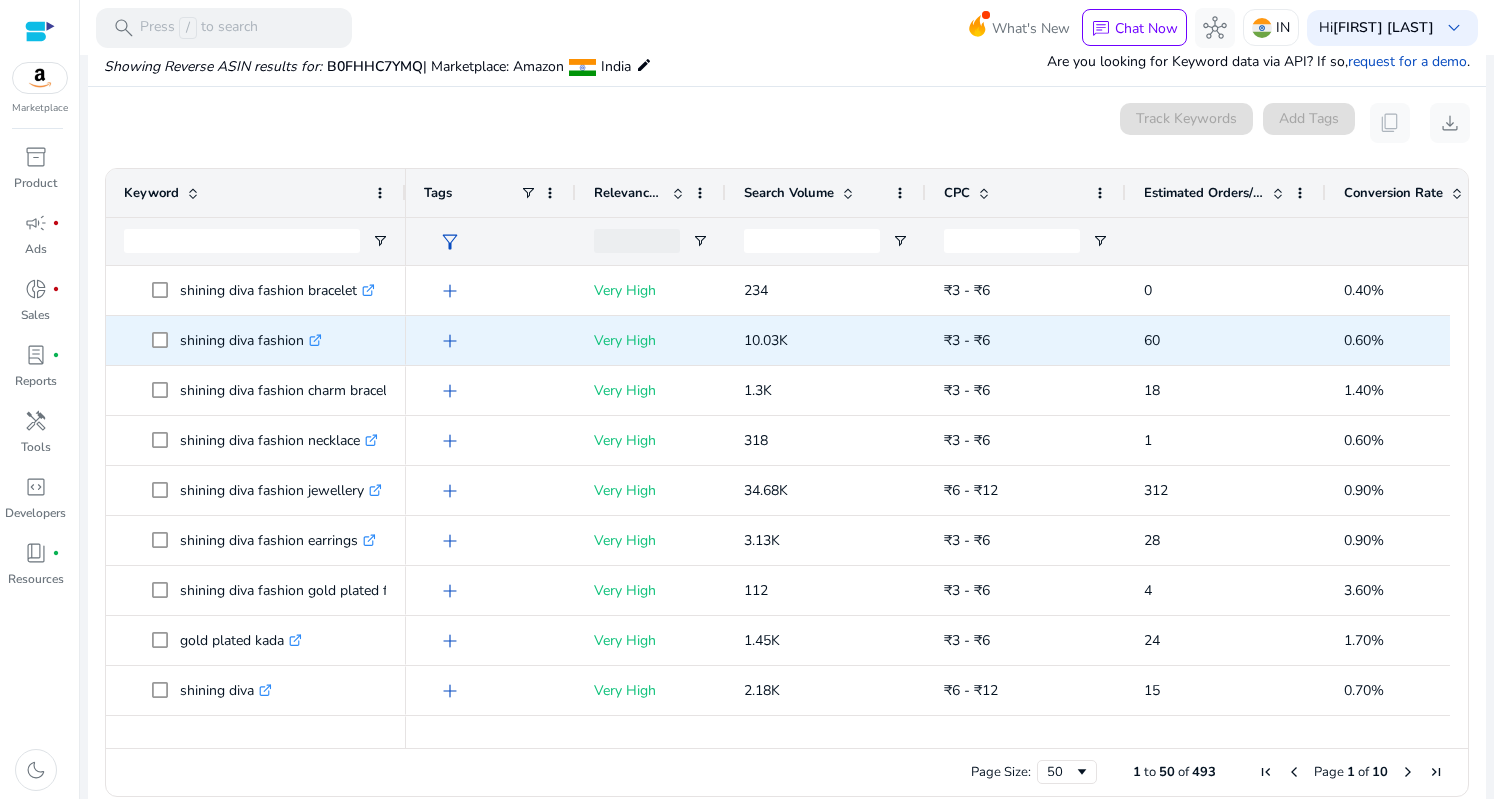 scroll, scrollTop: 214, scrollLeft: 0, axis: vertical 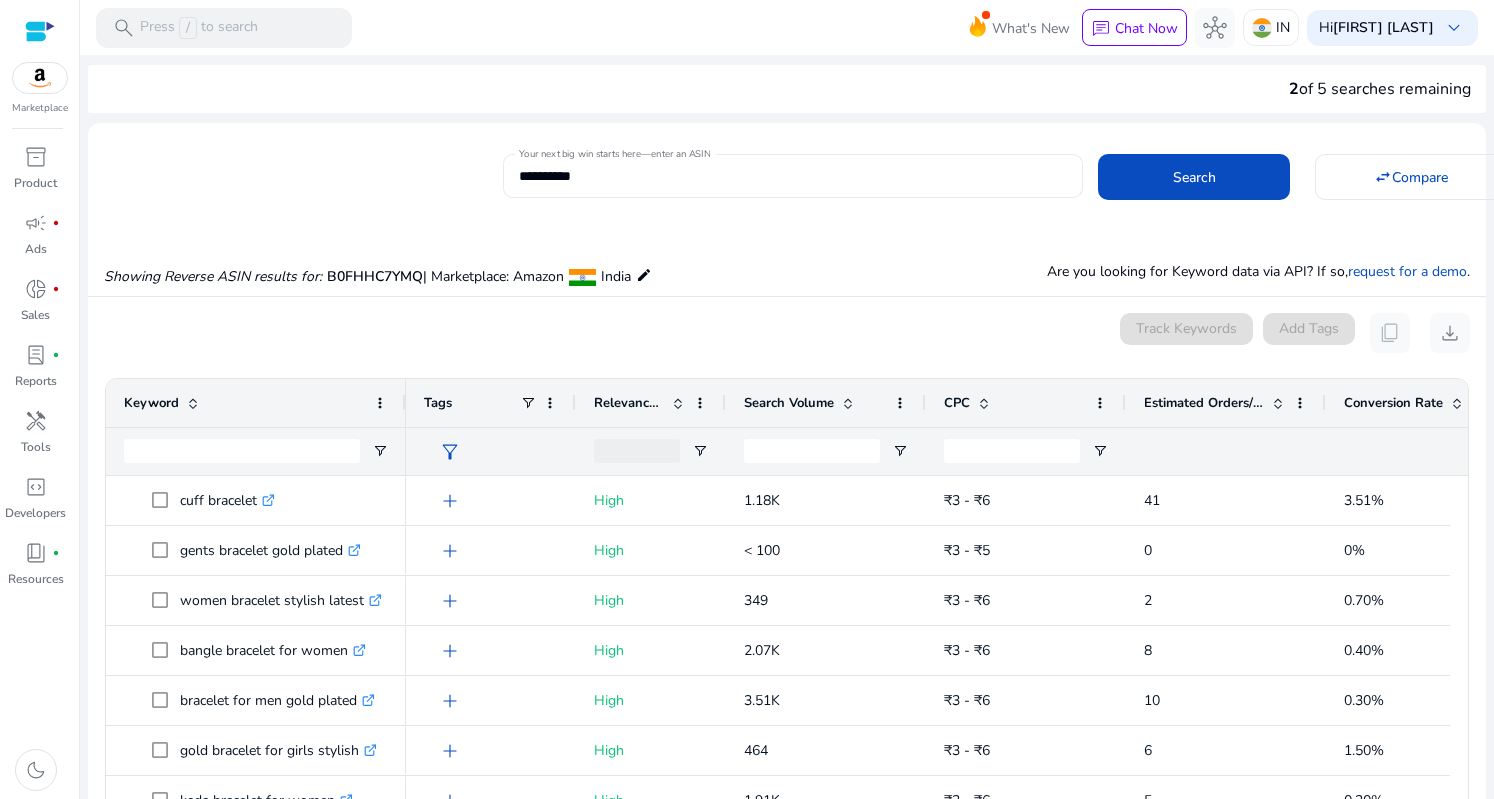 click on "**********" at bounding box center (793, 176) 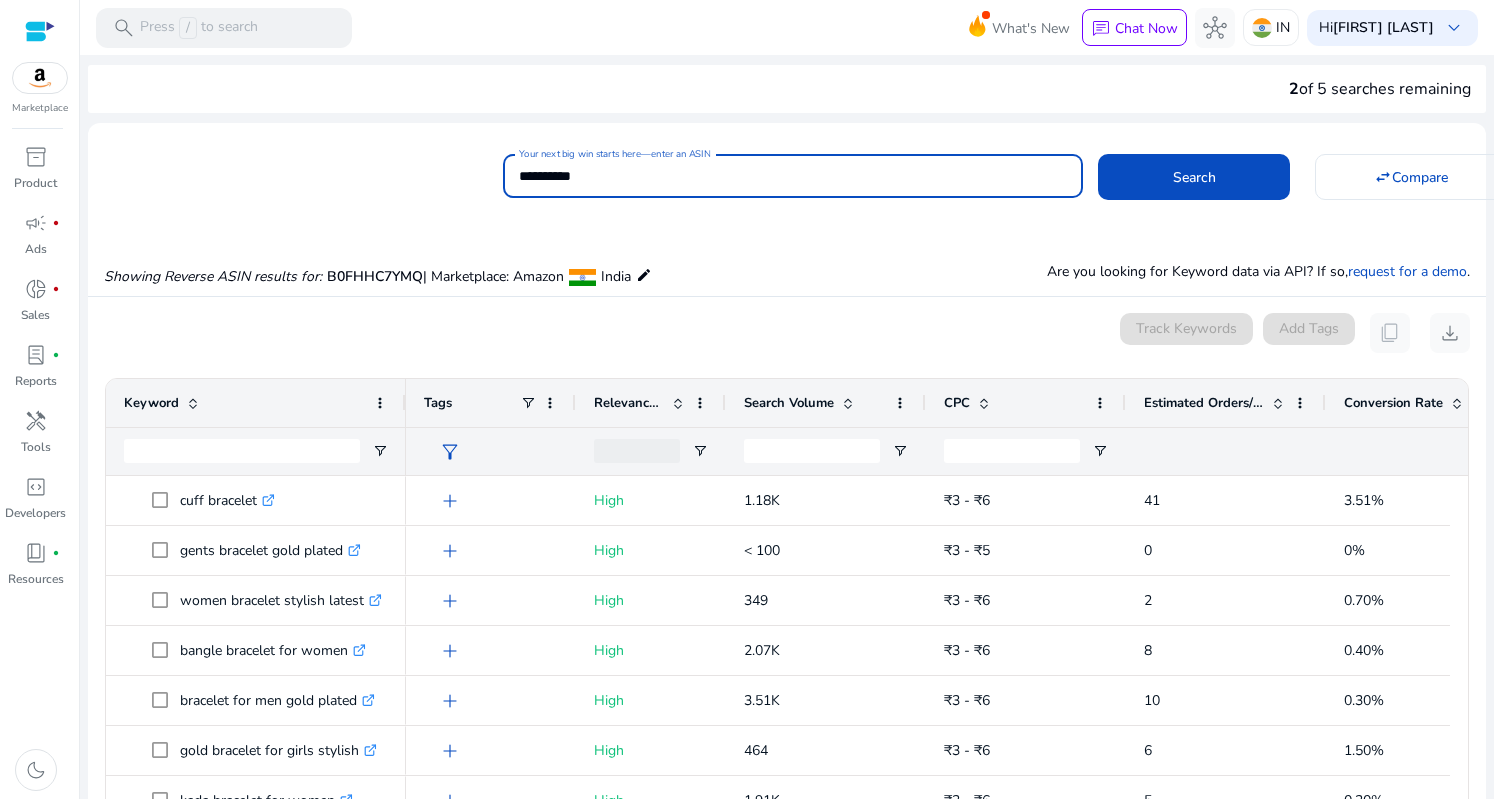 click on "**********" at bounding box center [793, 176] 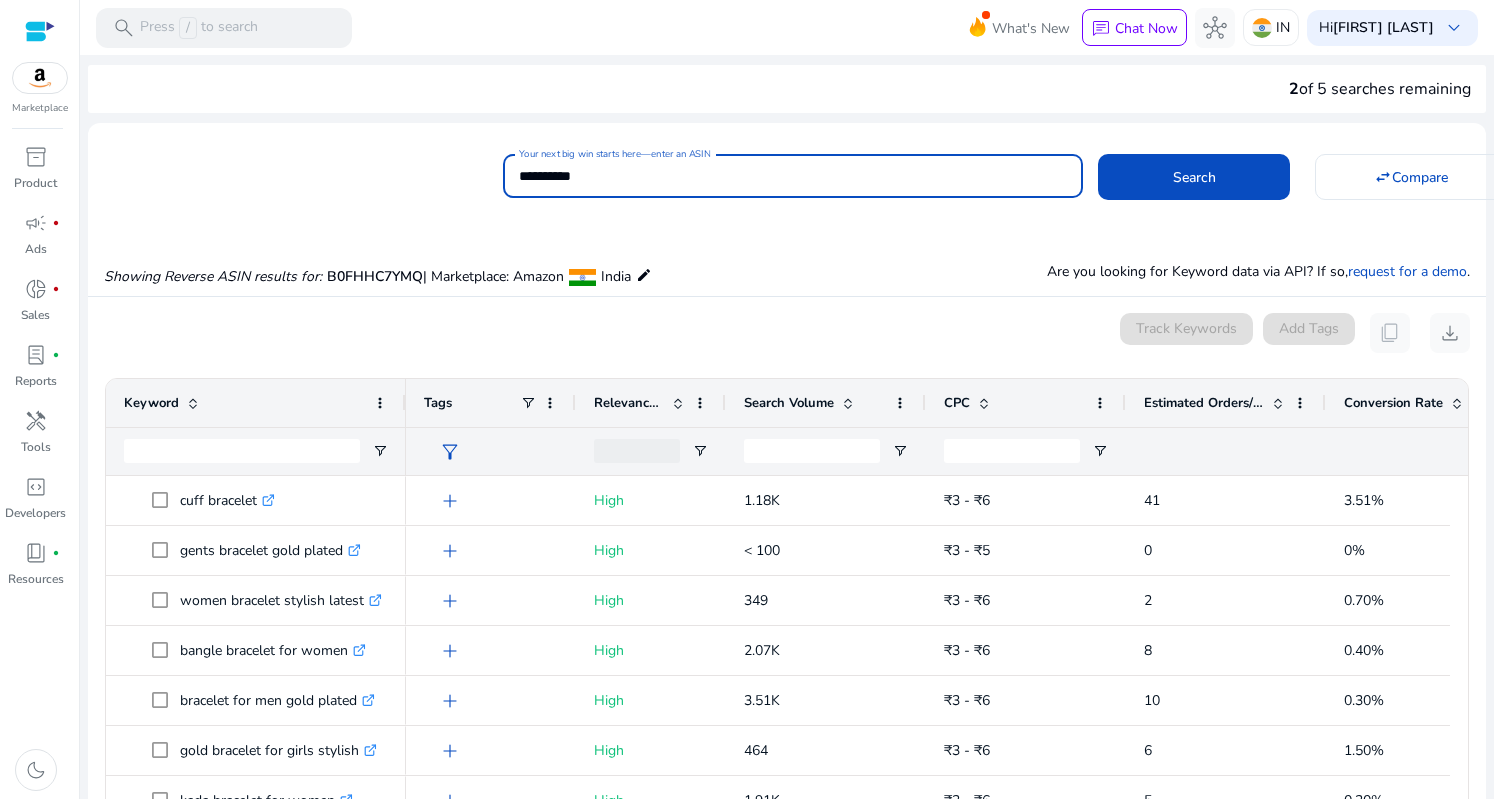 paste 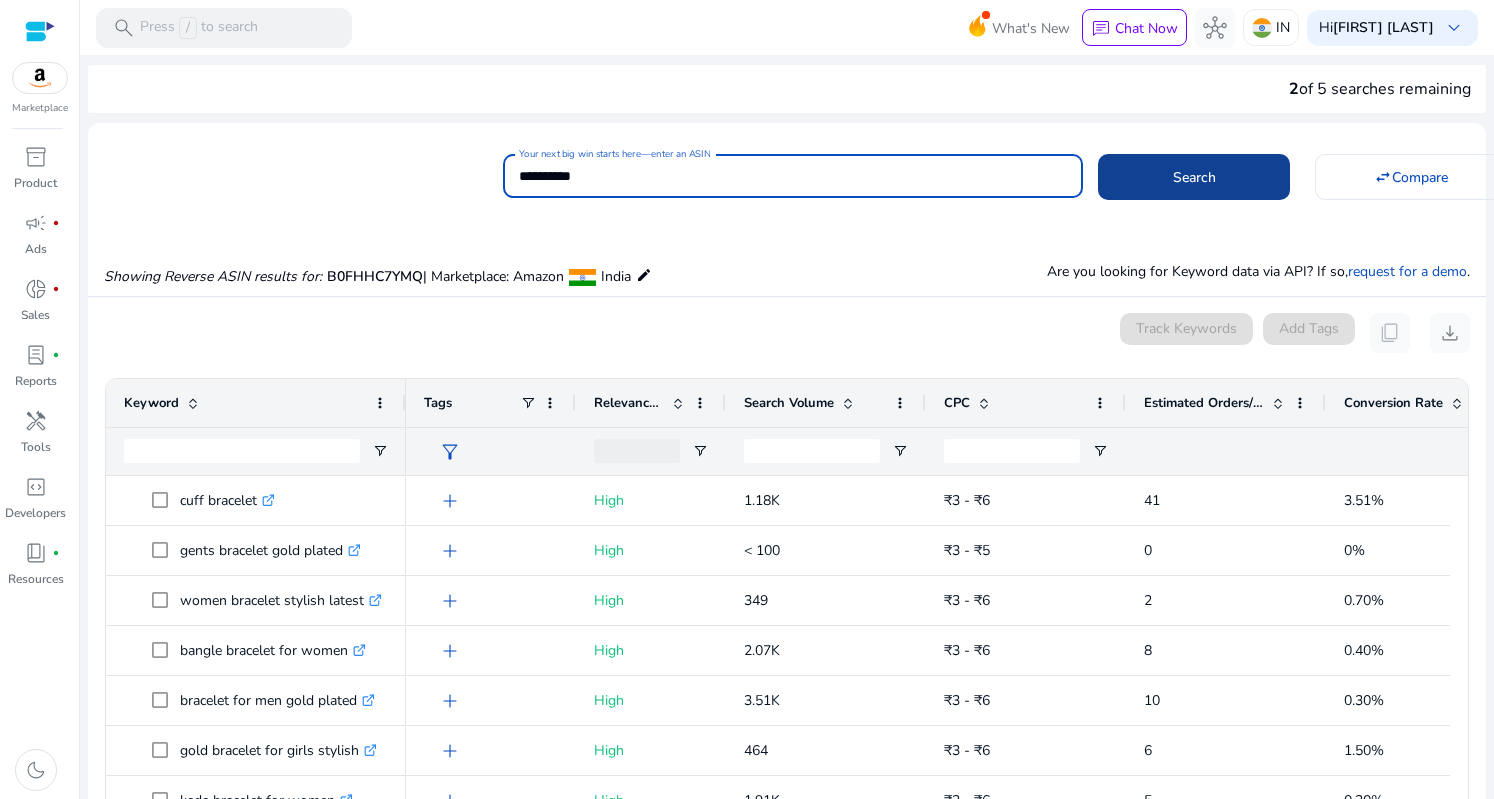 click 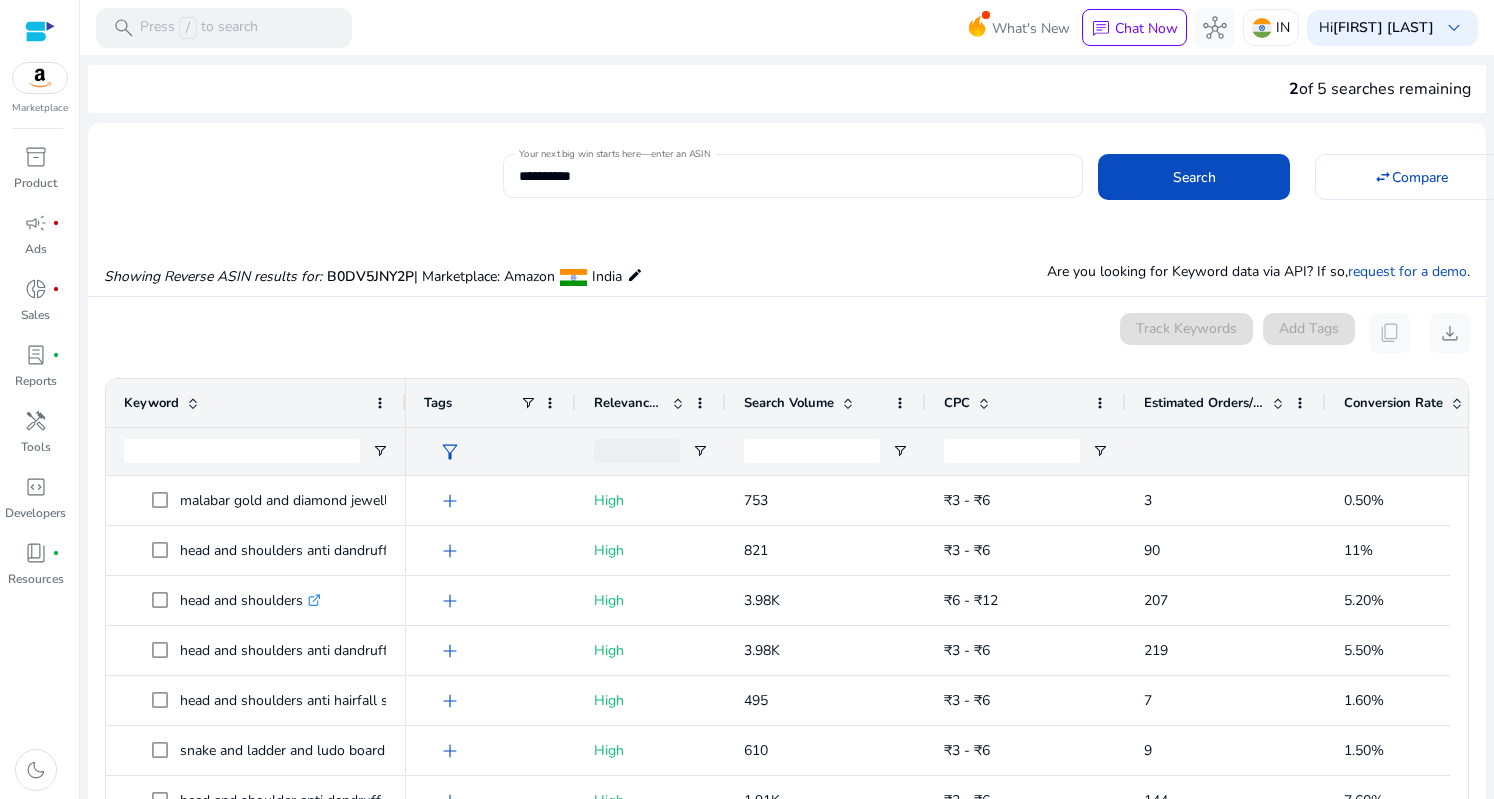 click on "**********" 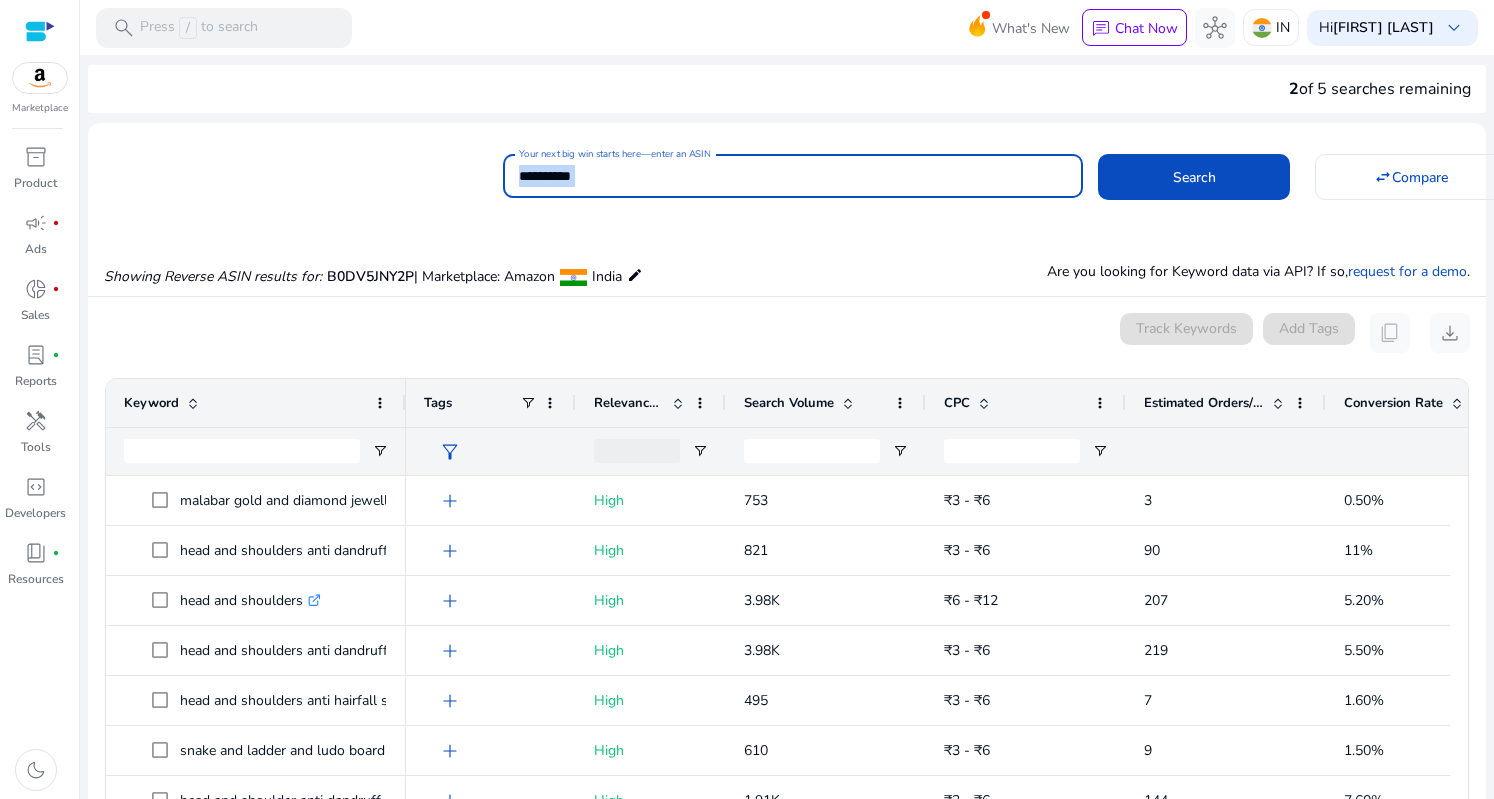 click on "**********" 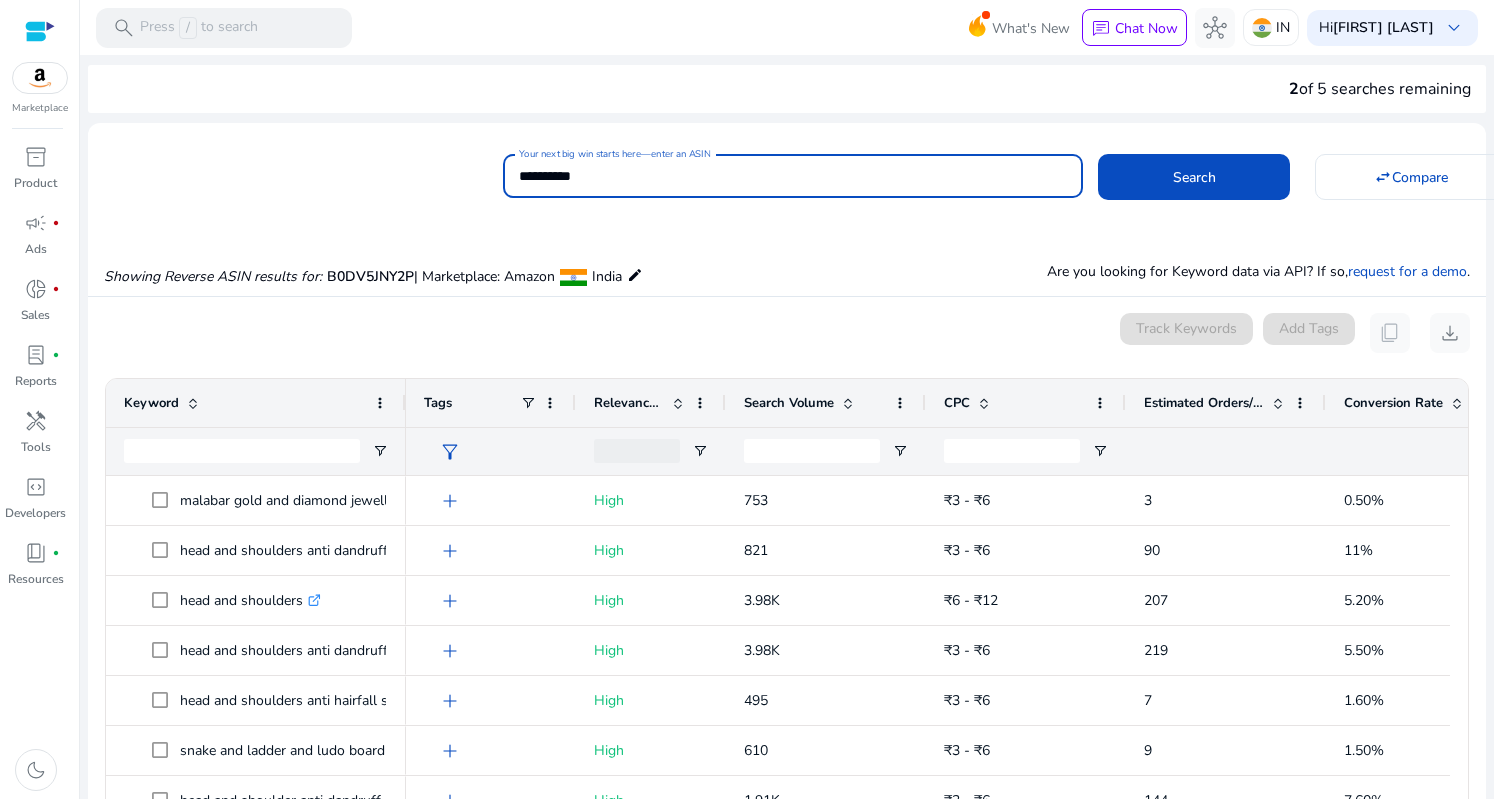 click on "**********" at bounding box center (793, 176) 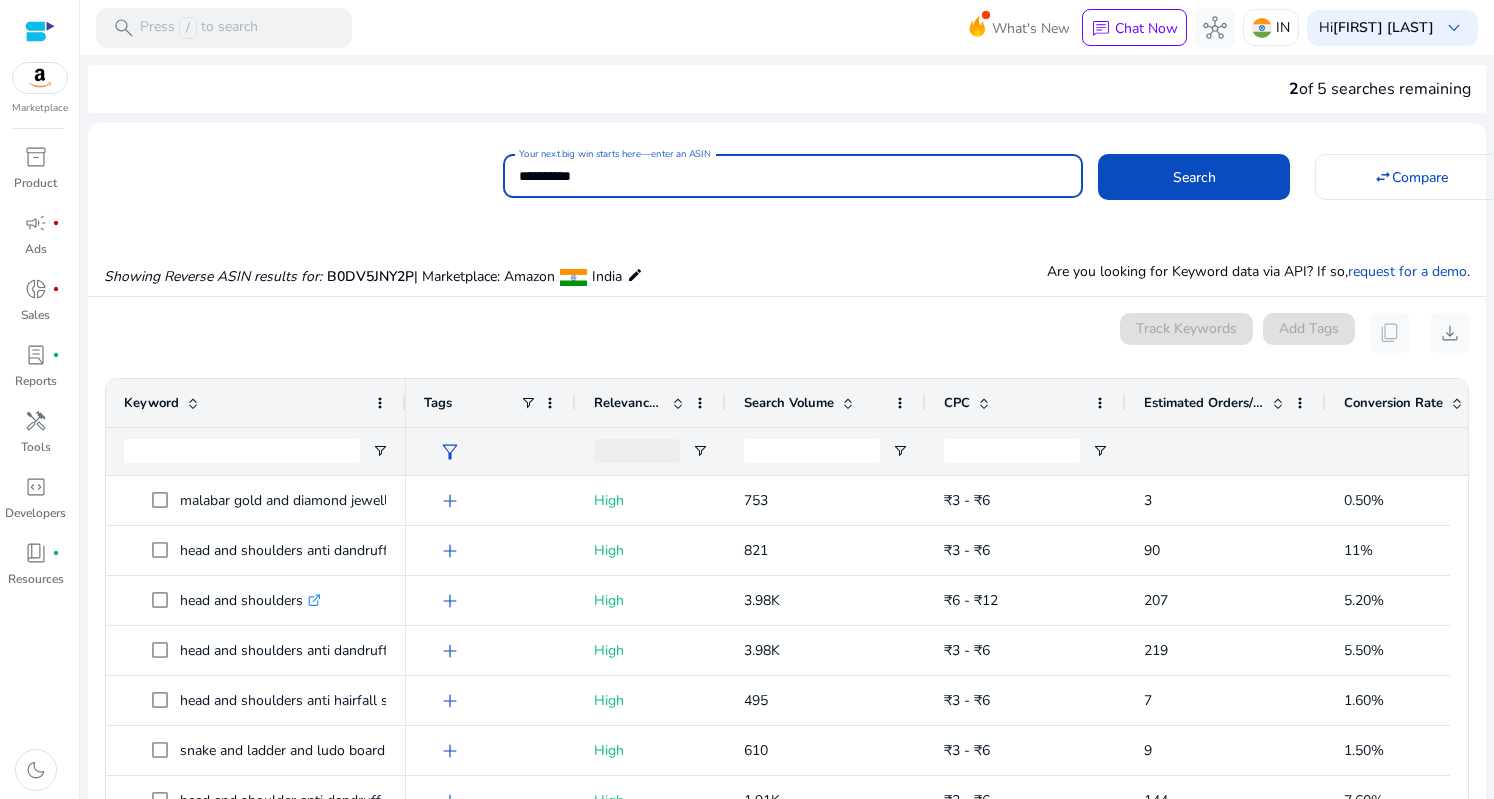 click on "**********" at bounding box center [793, 176] 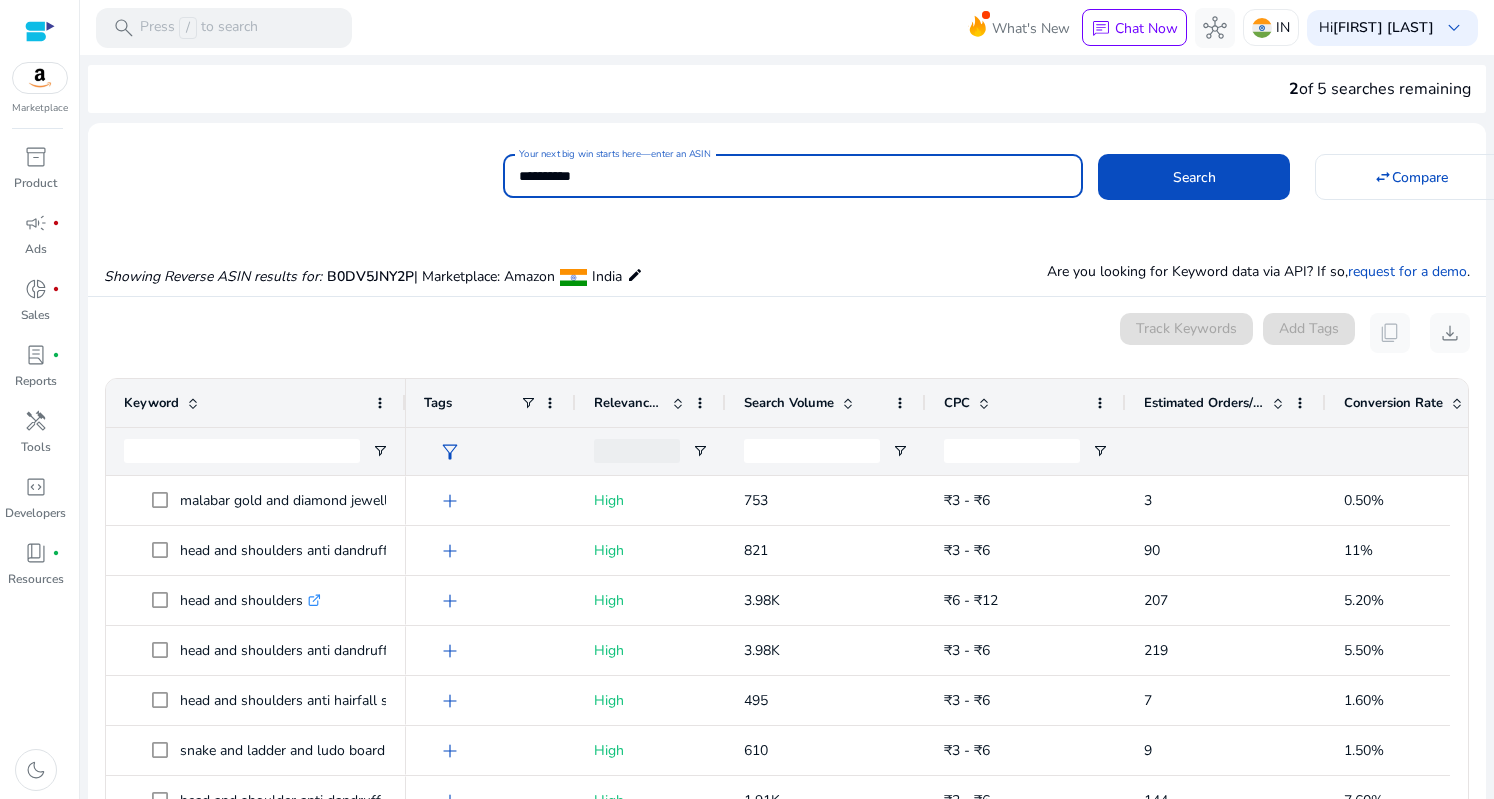 paste 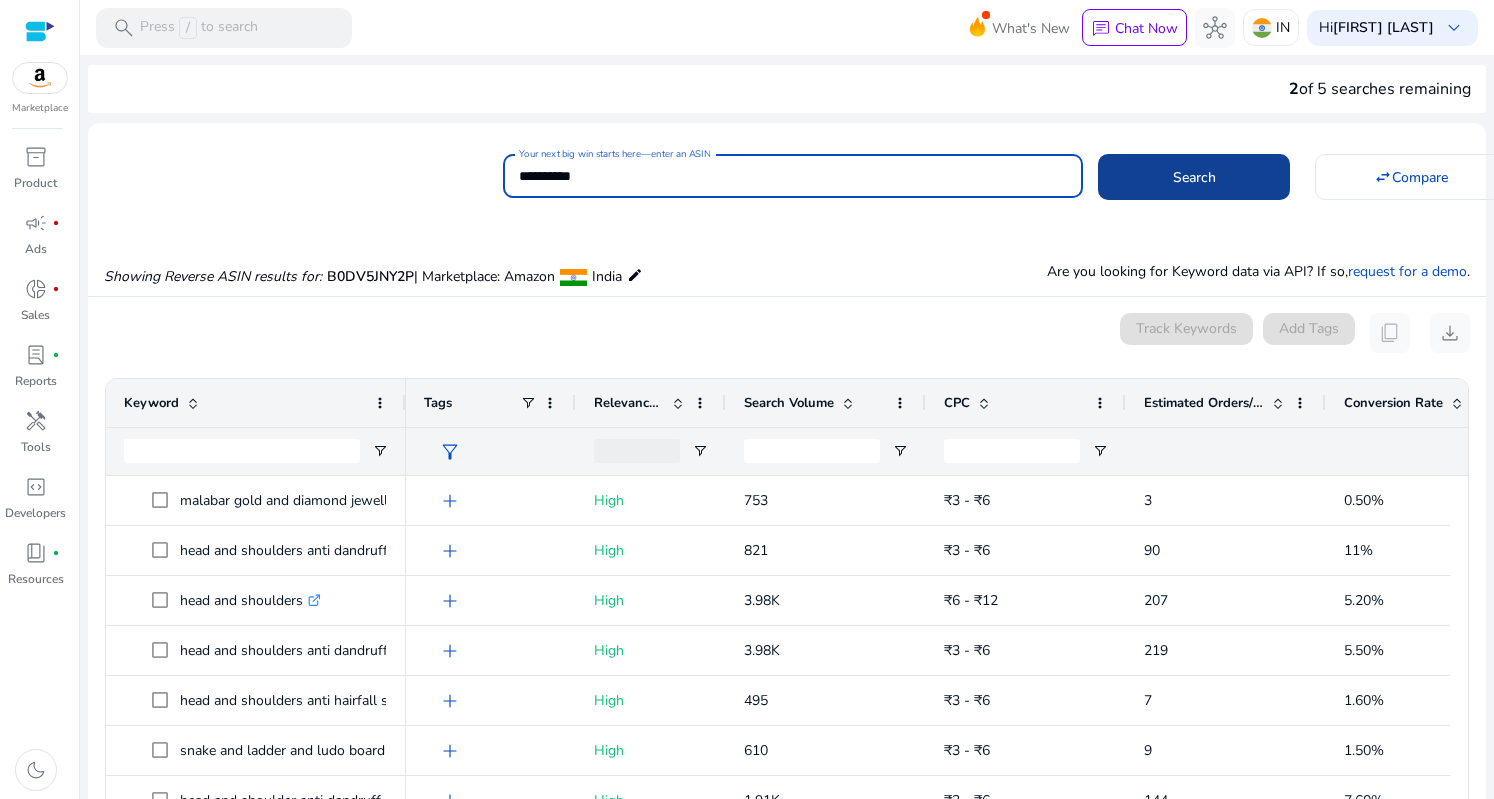 type on "**********" 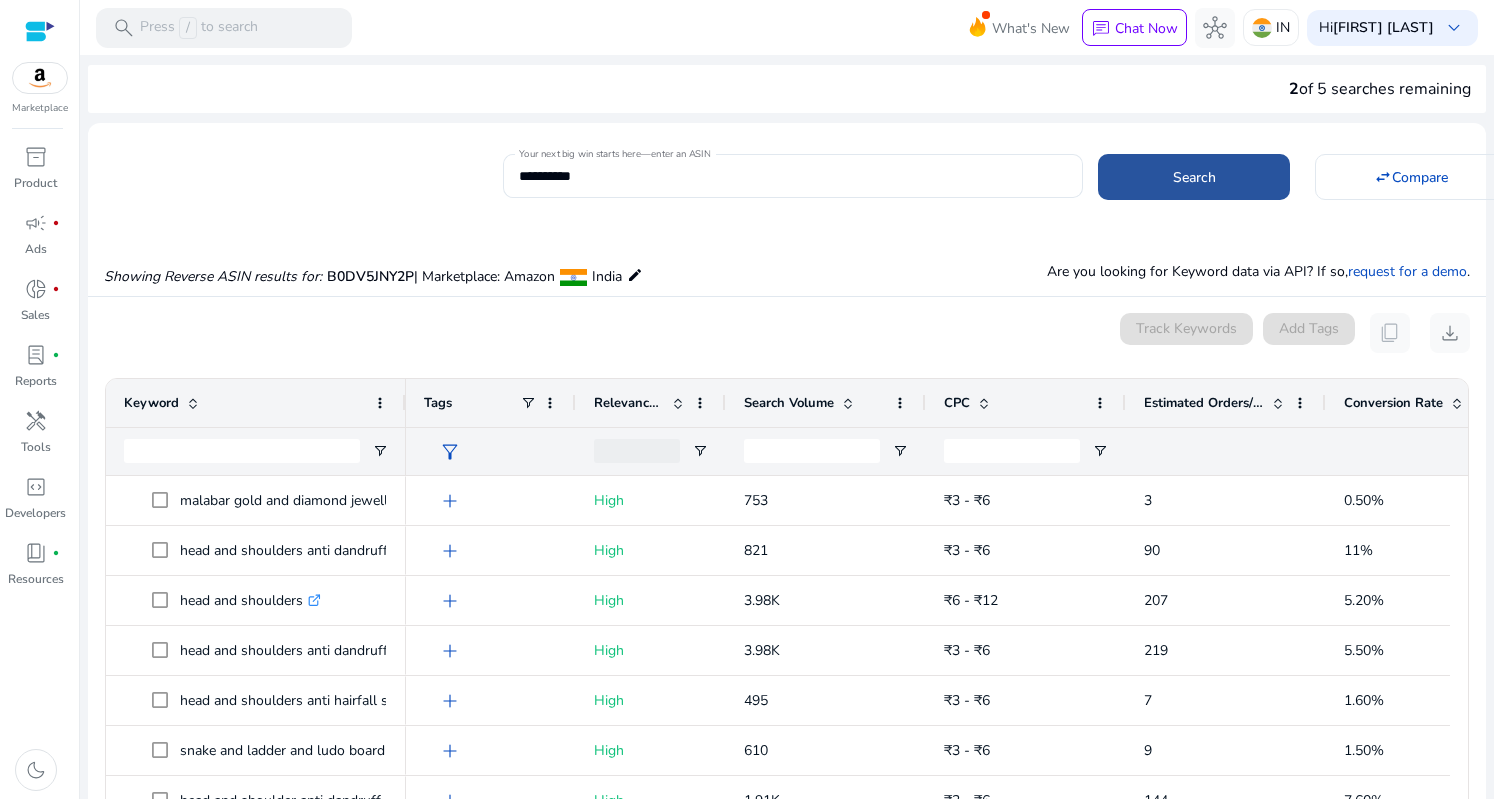 click 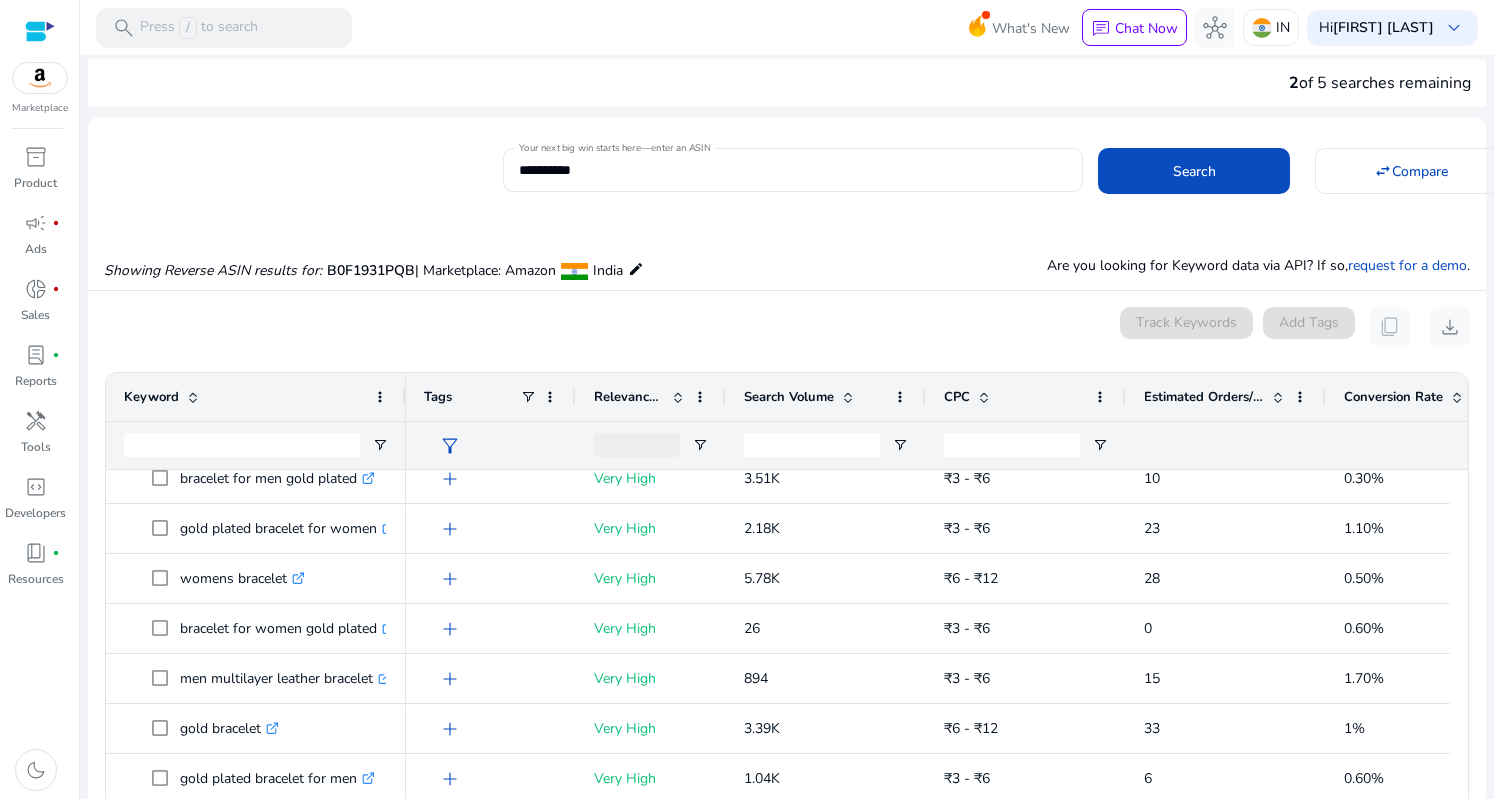scroll, scrollTop: 0, scrollLeft: 0, axis: both 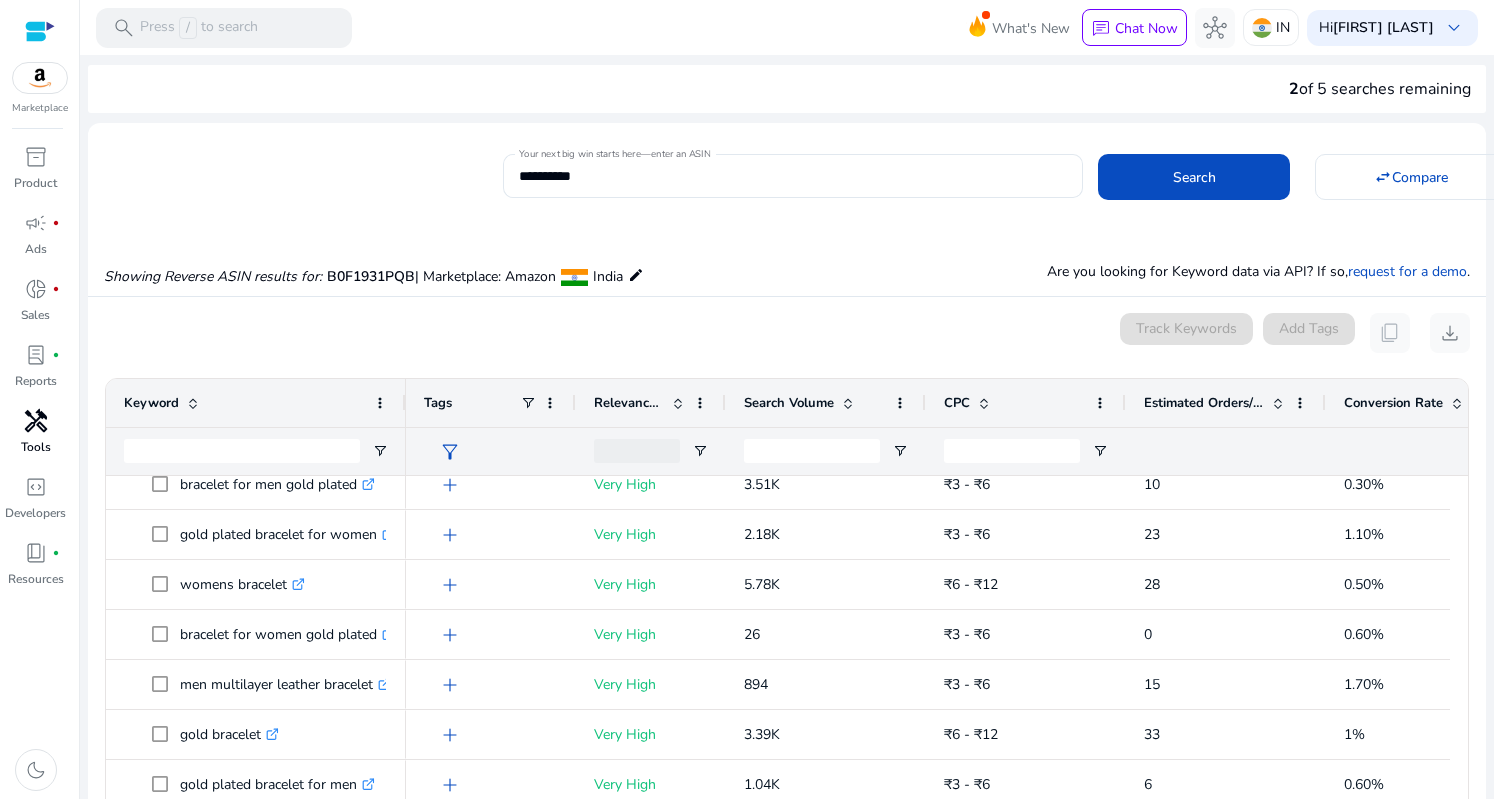 click on "handyman" at bounding box center [36, 421] 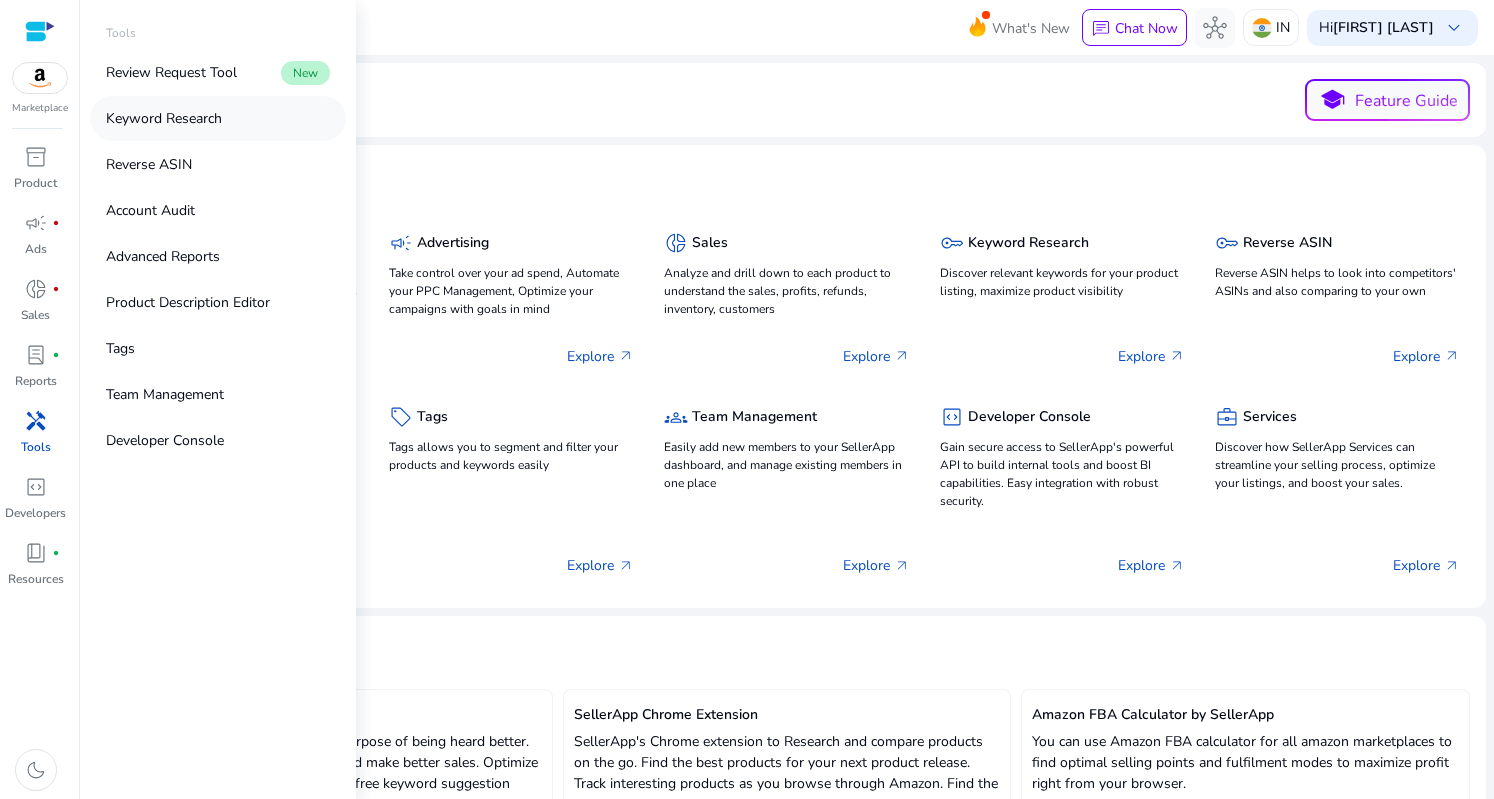 click on "Keyword Research" at bounding box center [164, 118] 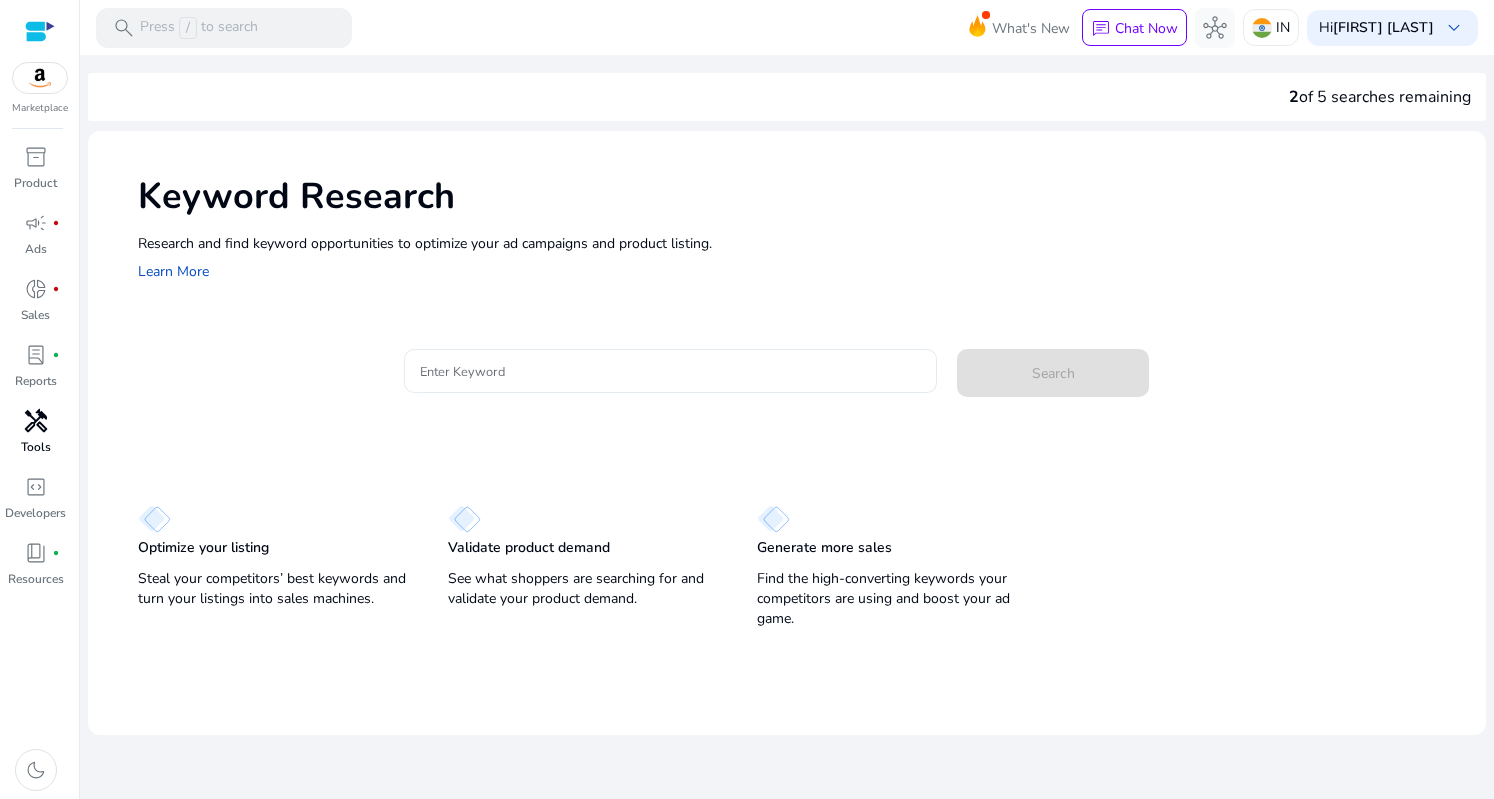 click on "Enter Keyword" at bounding box center [670, 371] 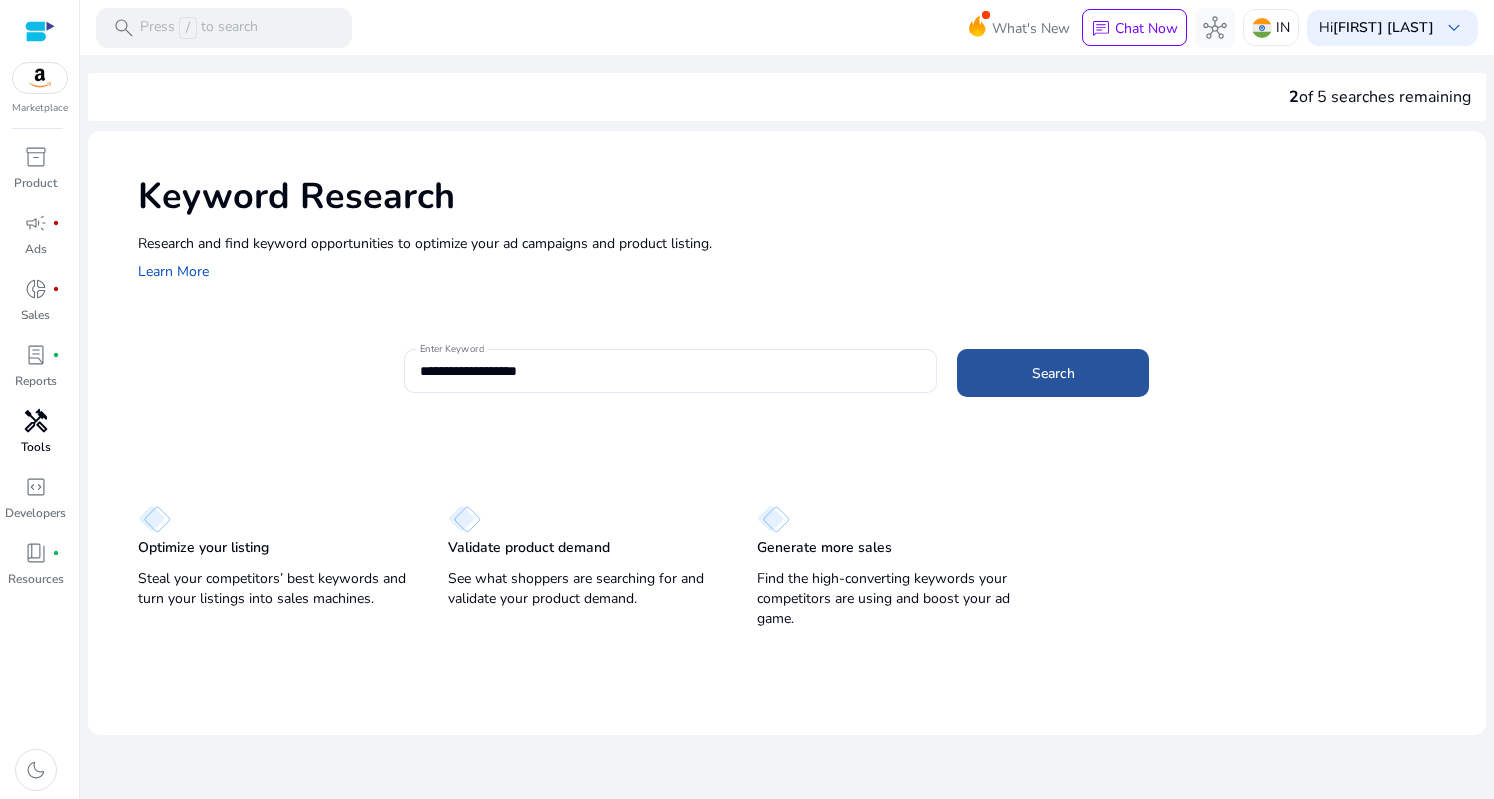 click 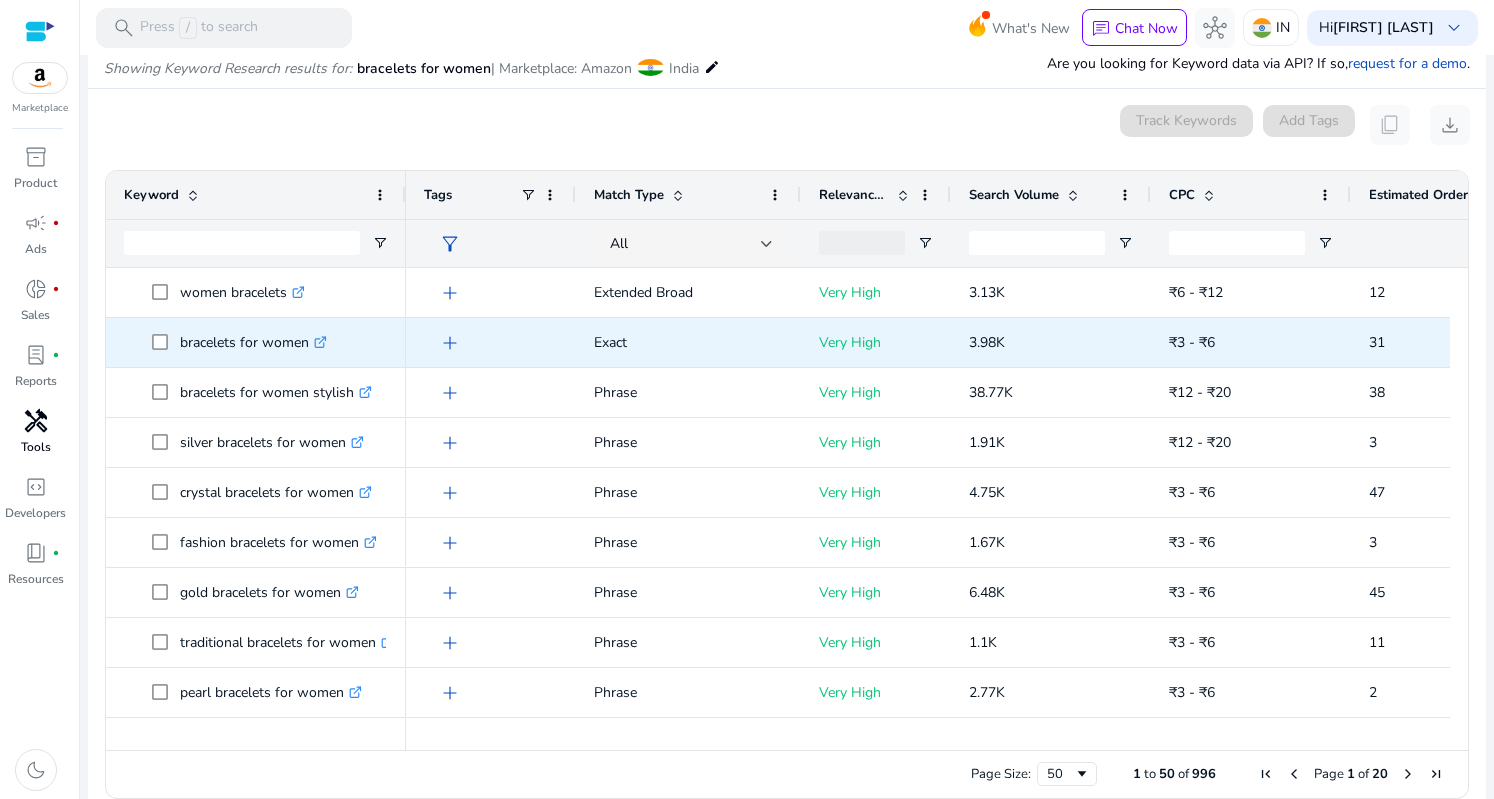 scroll, scrollTop: 238, scrollLeft: 0, axis: vertical 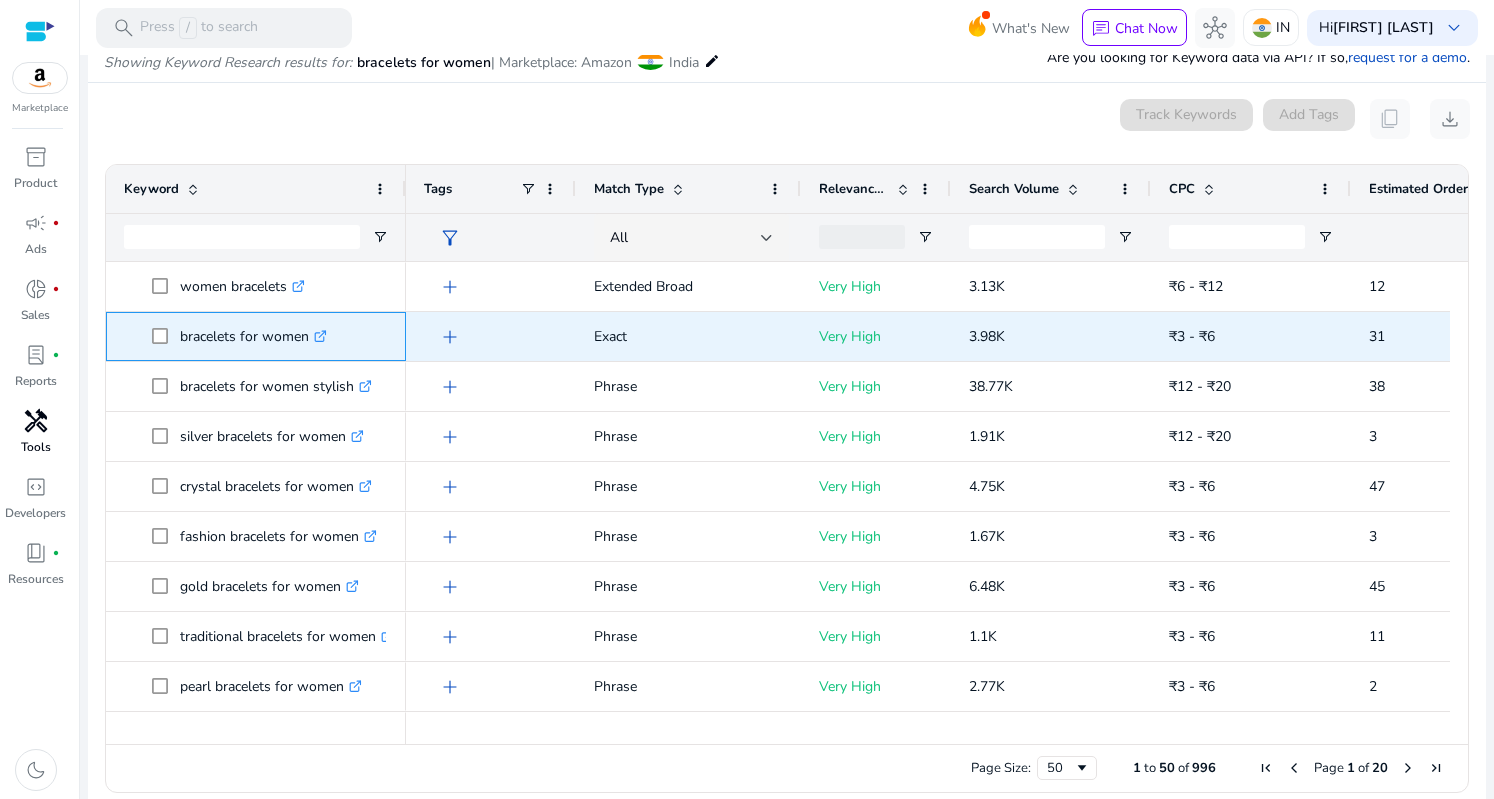 copy on "bracelets for women" 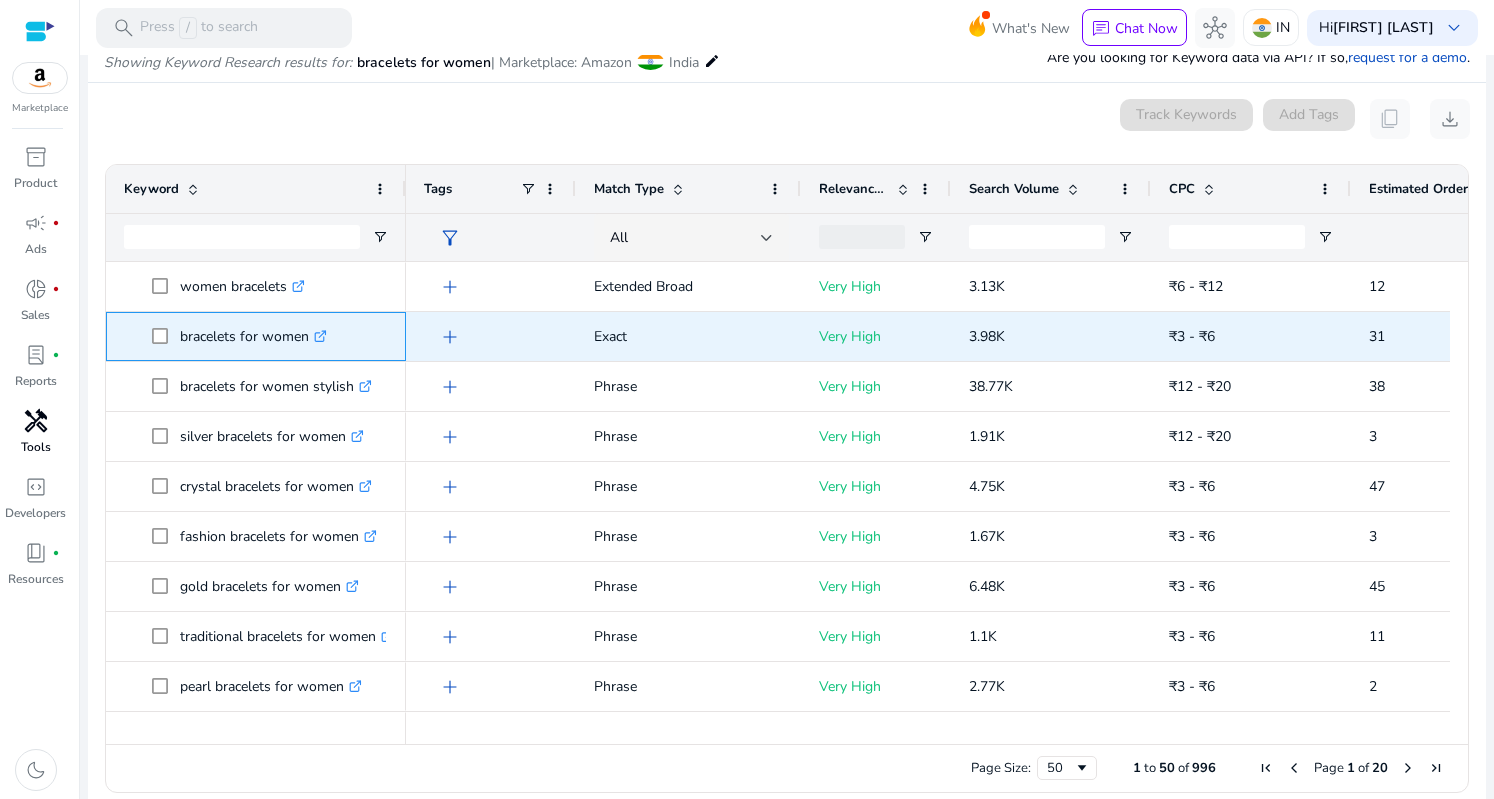copy on "bracelets for women" 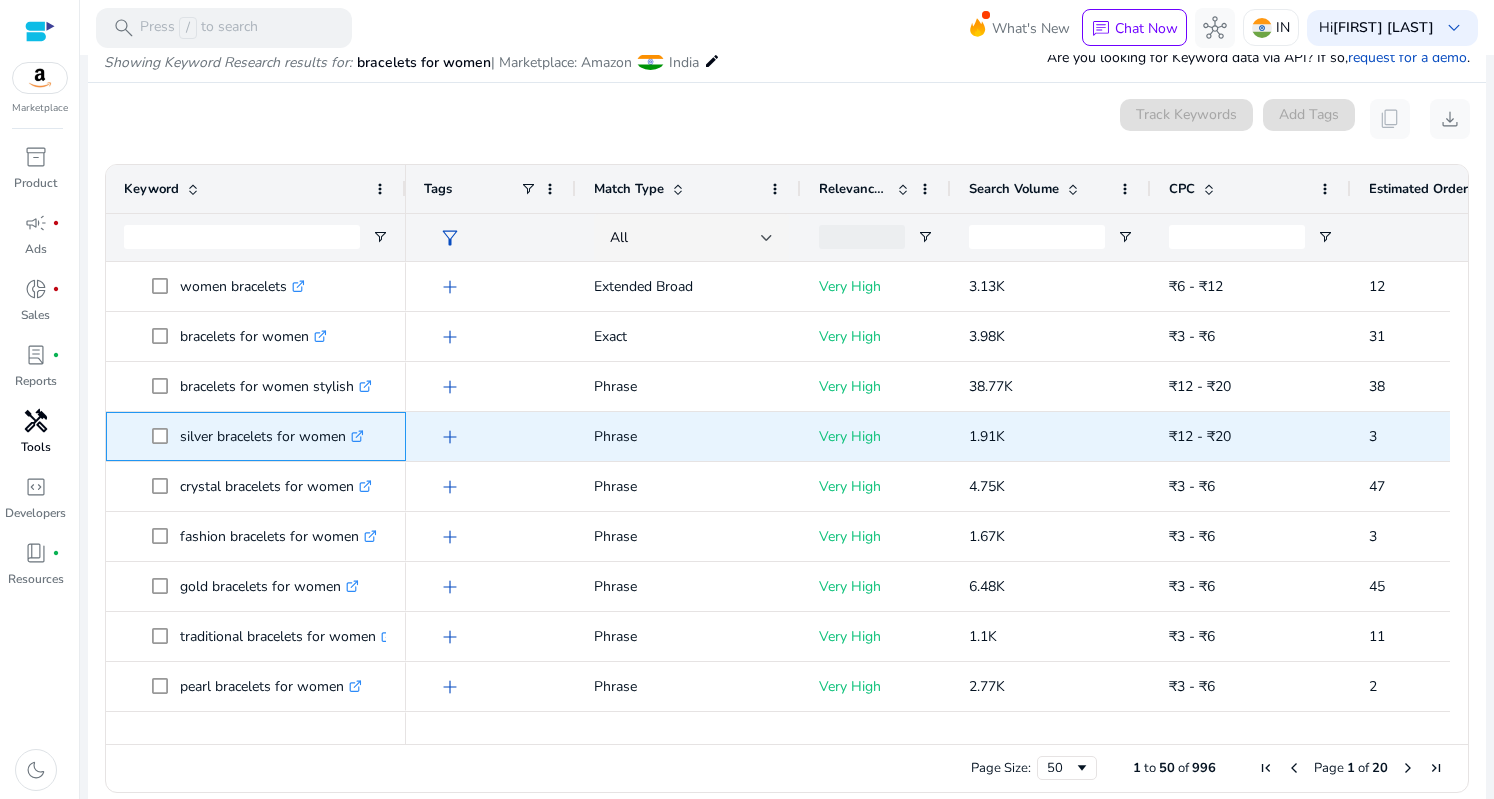 drag, startPoint x: 174, startPoint y: 439, endPoint x: 344, endPoint y: 442, distance: 170.02647 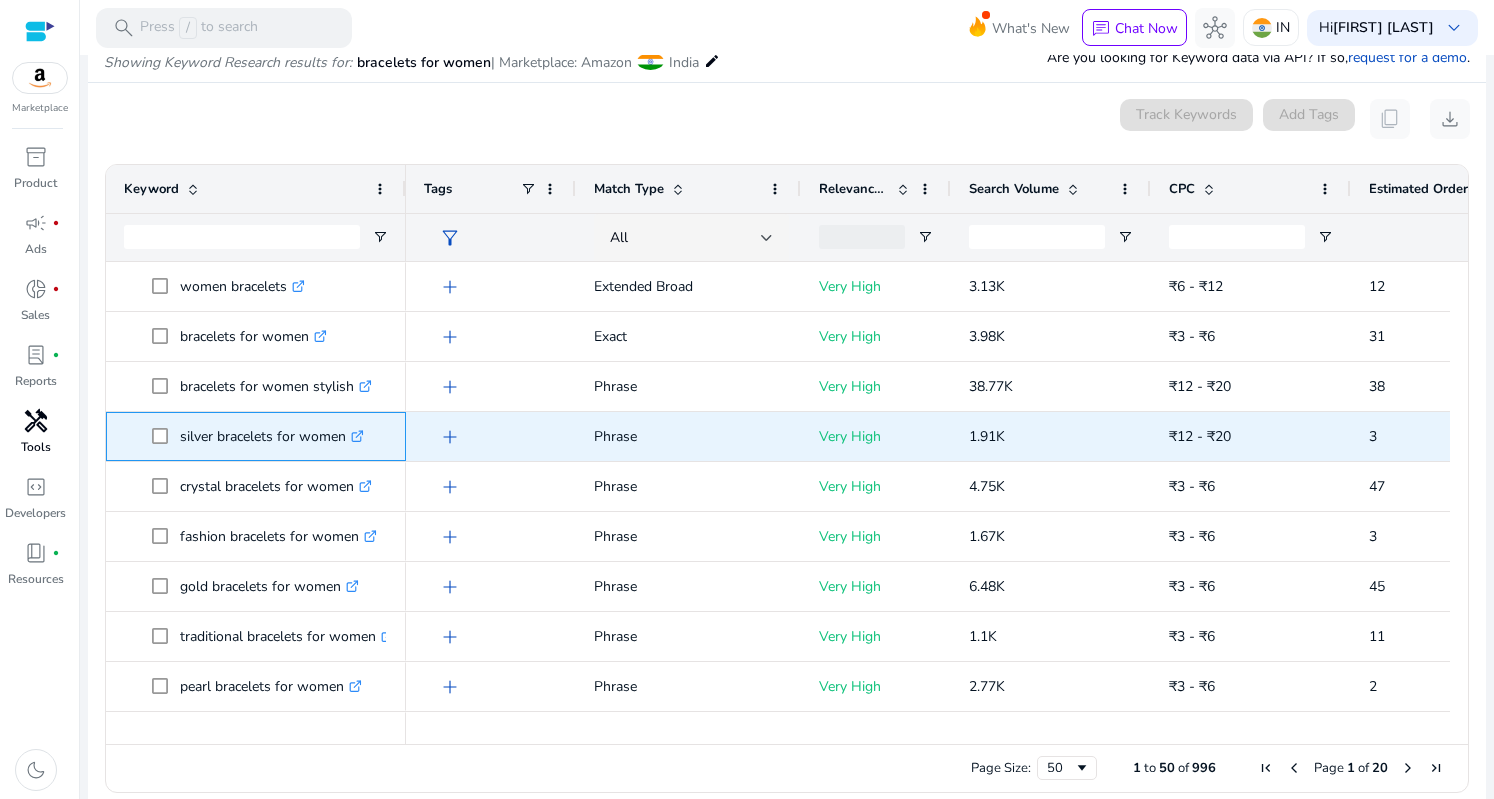 copy on "silver bracelets for women" 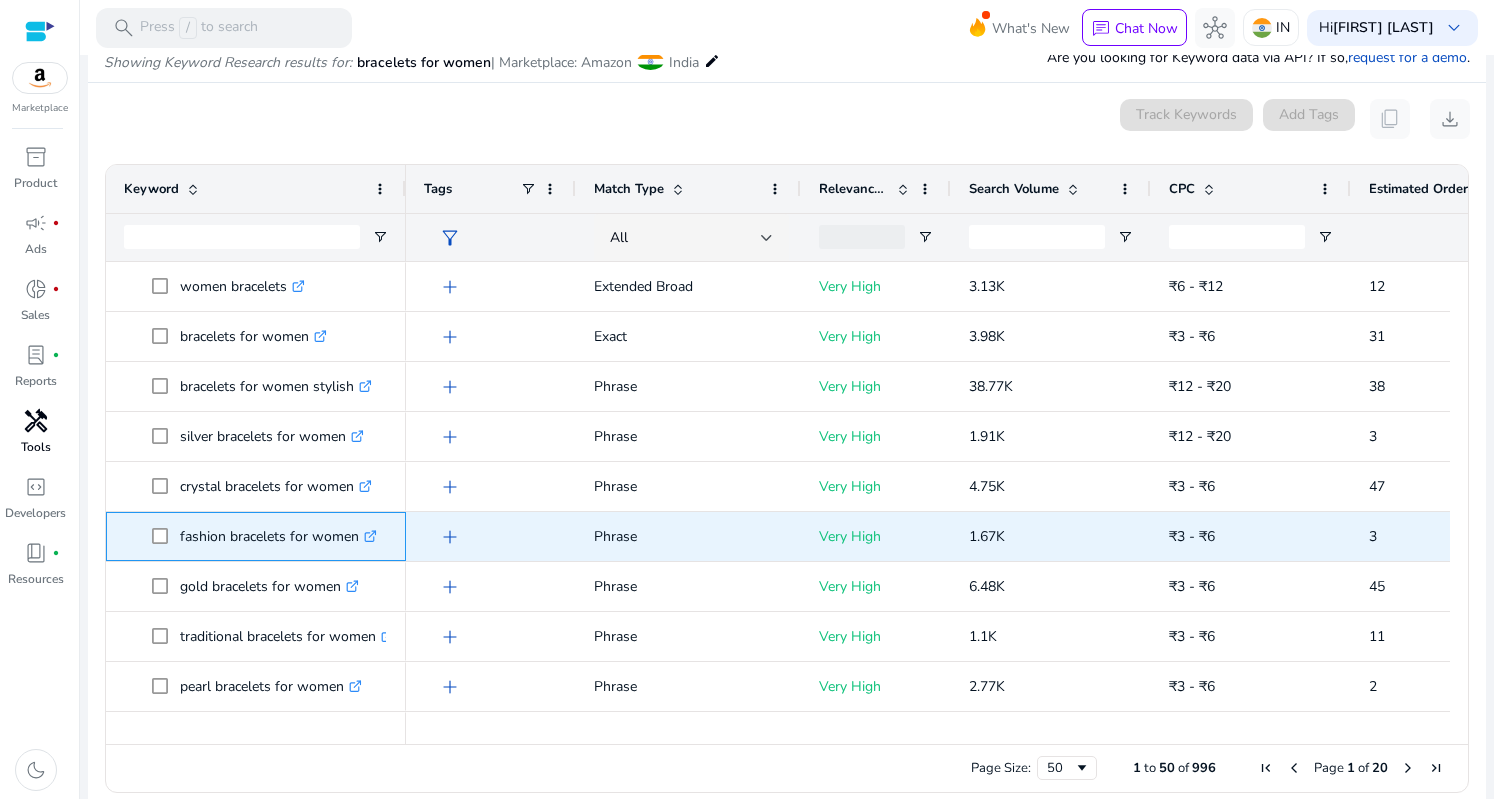 copy on "fashion bracelets for women" 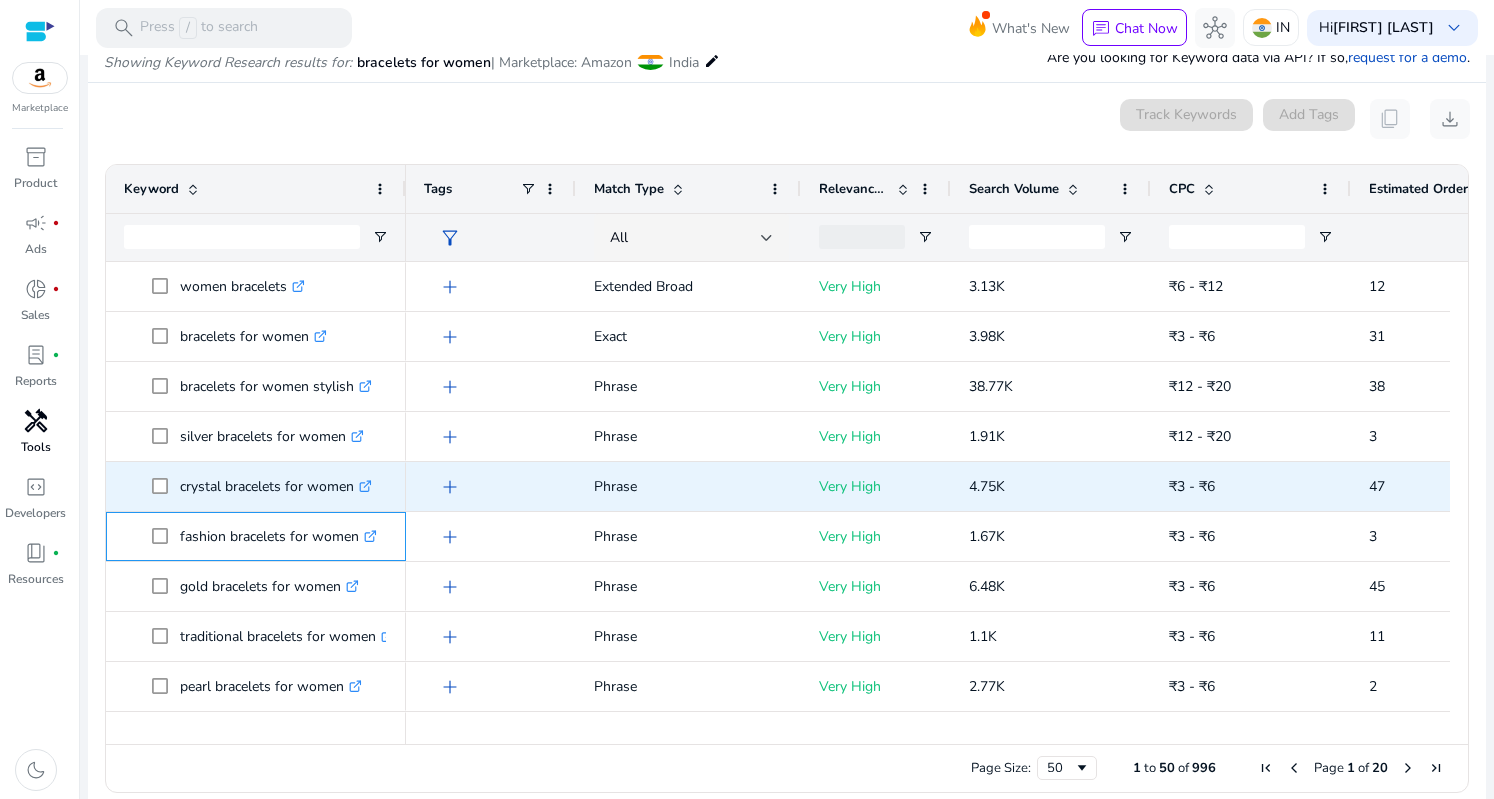 scroll, scrollTop: 86, scrollLeft: 0, axis: vertical 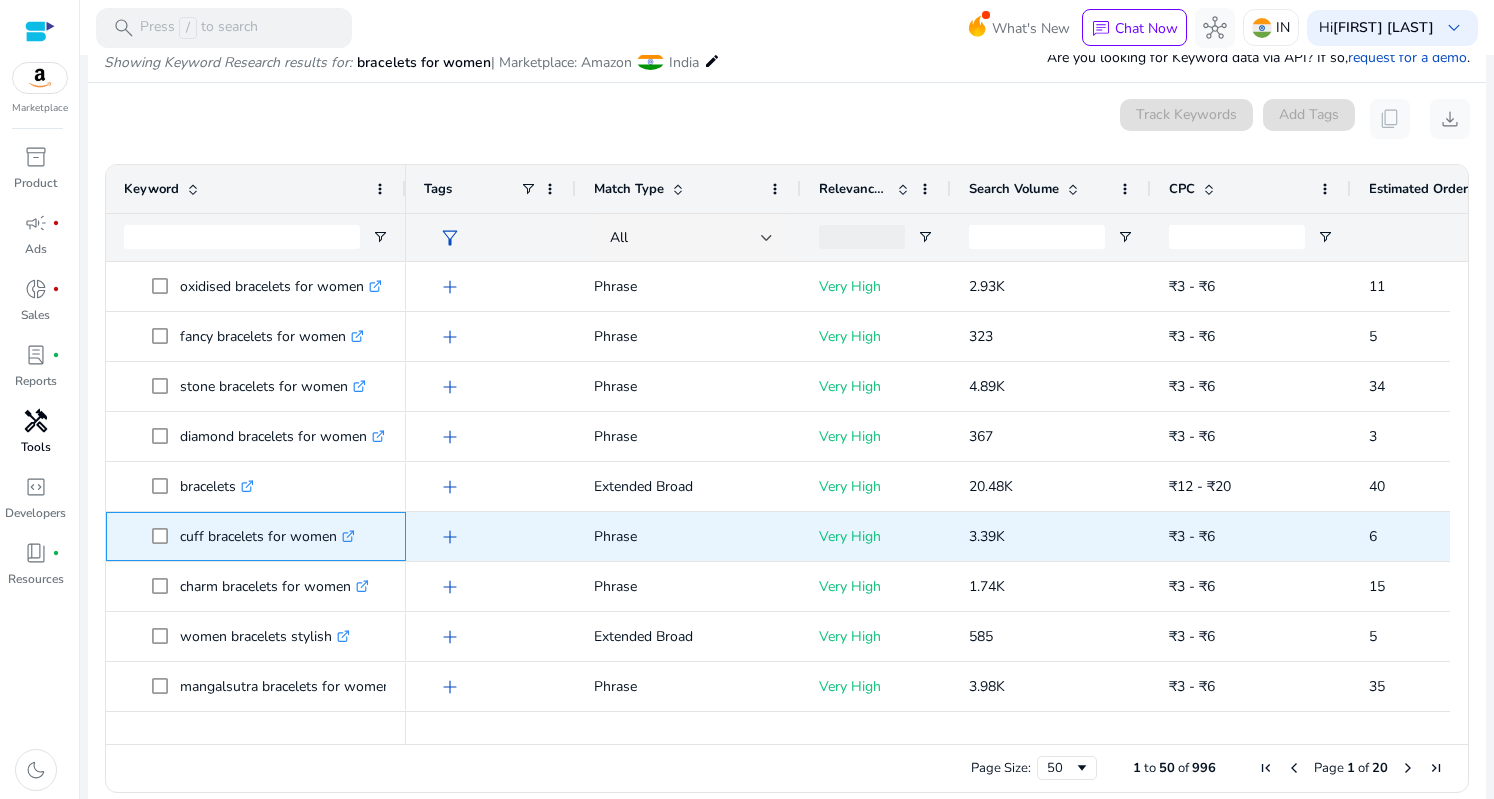 drag, startPoint x: 178, startPoint y: 539, endPoint x: 341, endPoint y: 540, distance: 163.00307 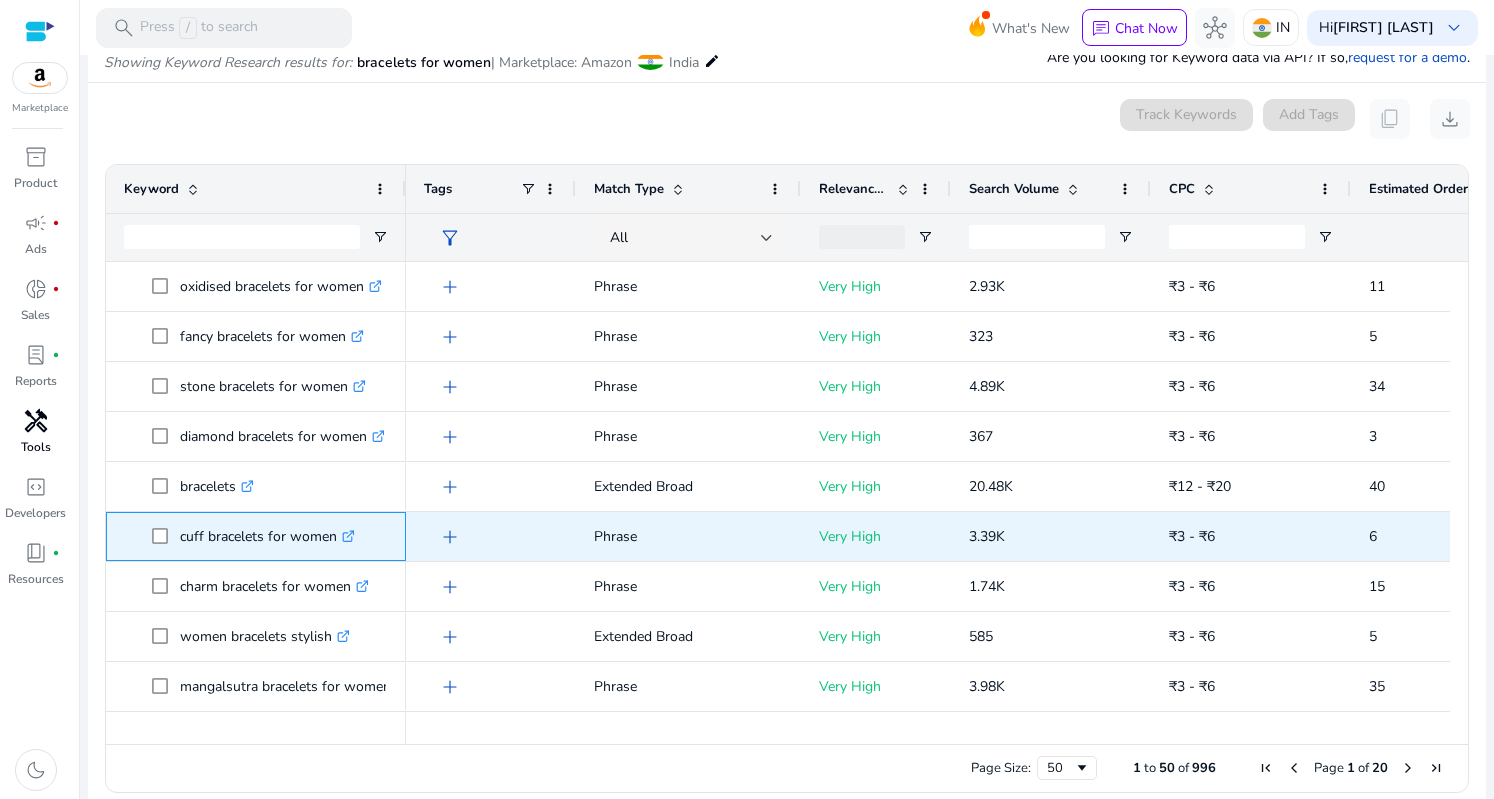 copy on "cuff bracelets for women" 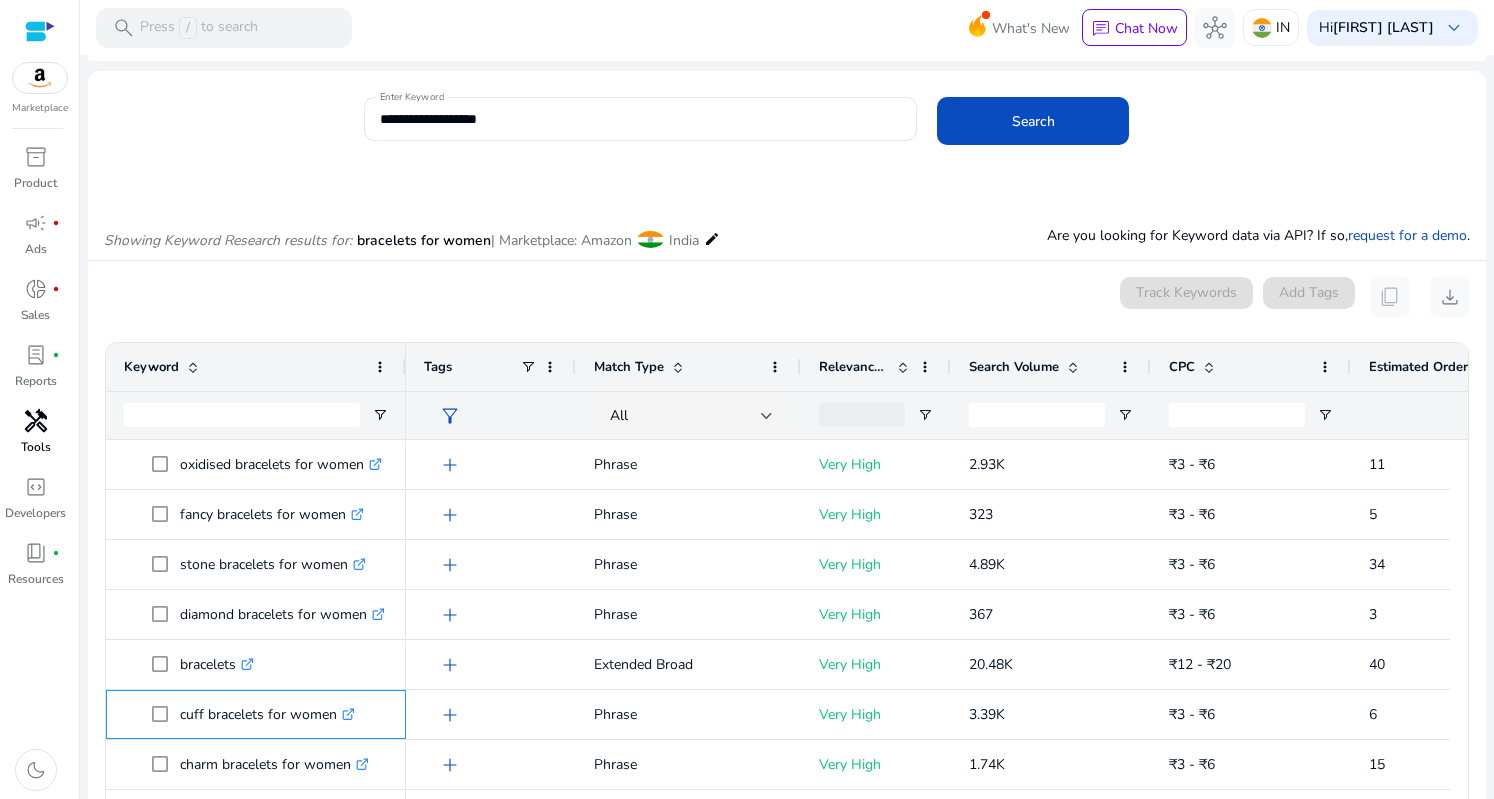 scroll, scrollTop: 0, scrollLeft: 0, axis: both 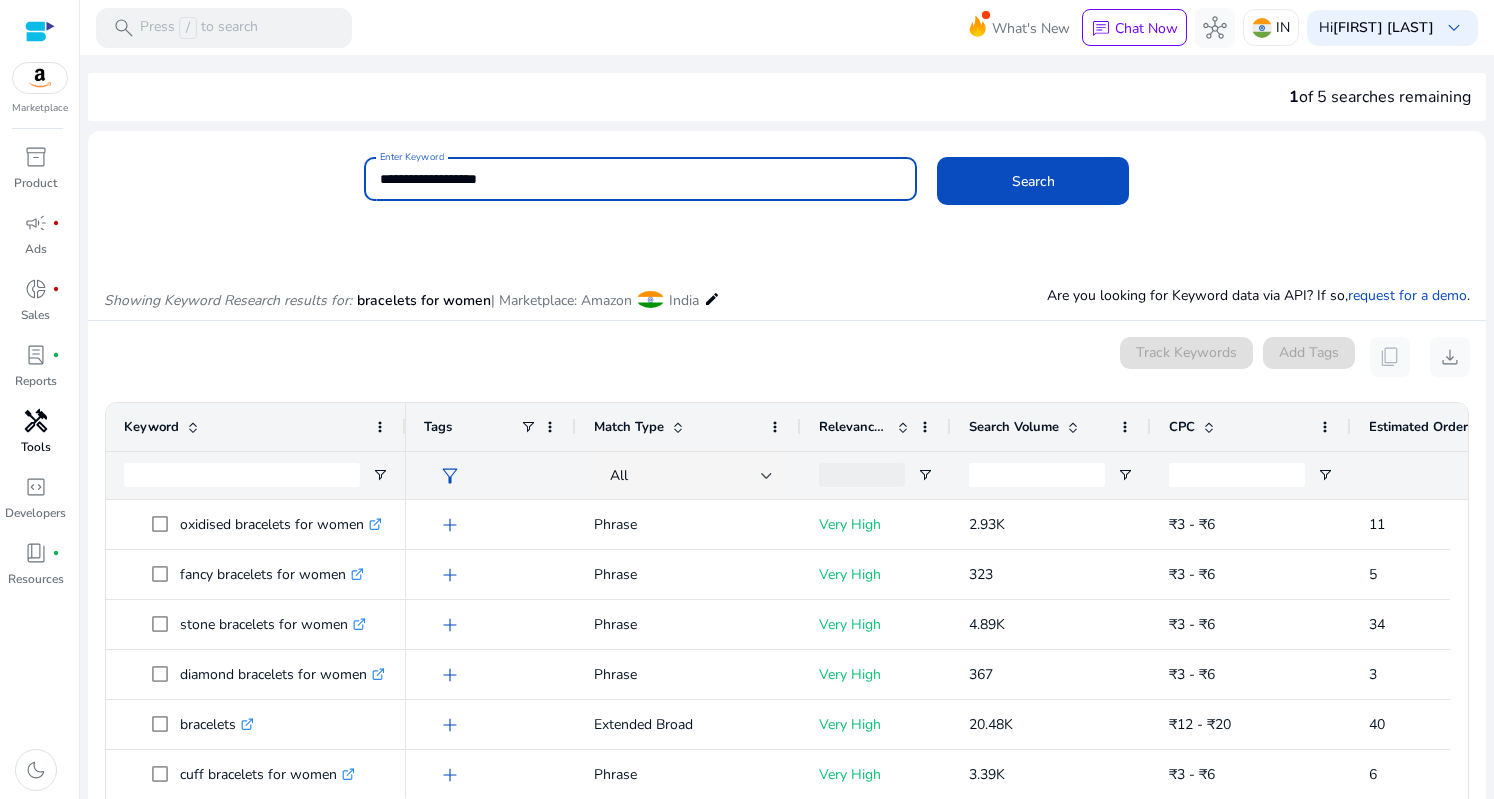 click on "**********" at bounding box center (640, 179) 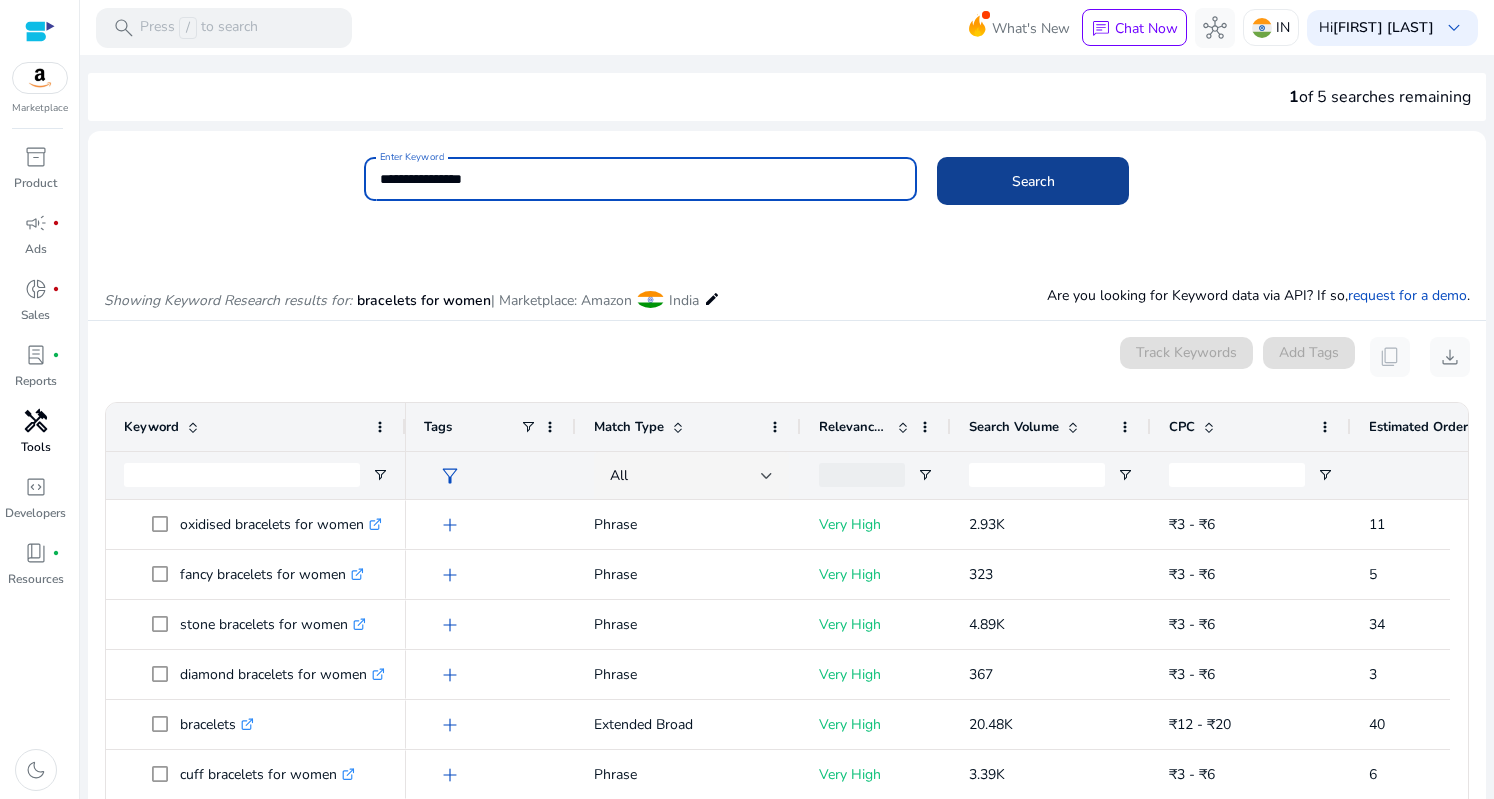 type on "**********" 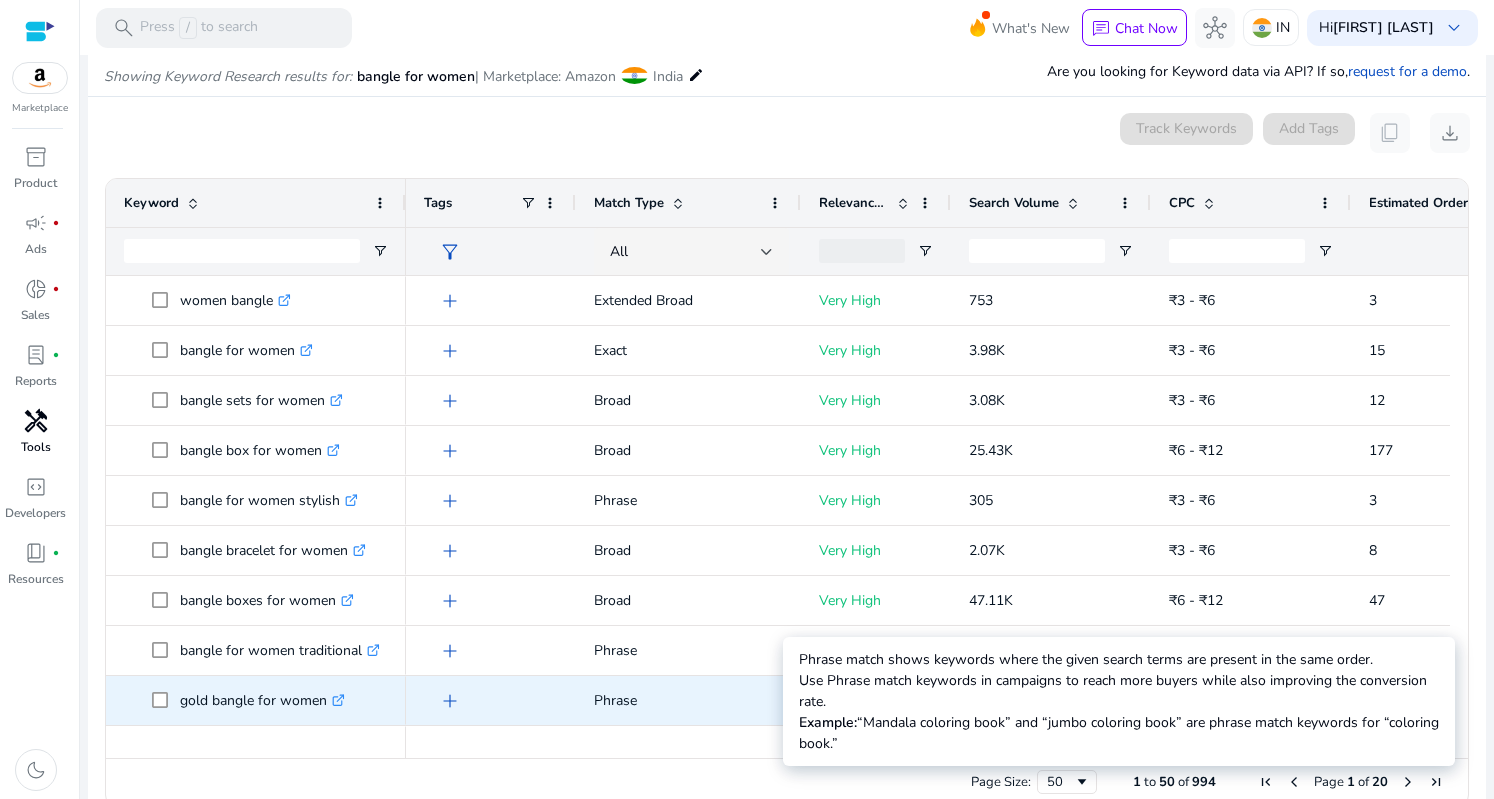 scroll, scrollTop: 238, scrollLeft: 0, axis: vertical 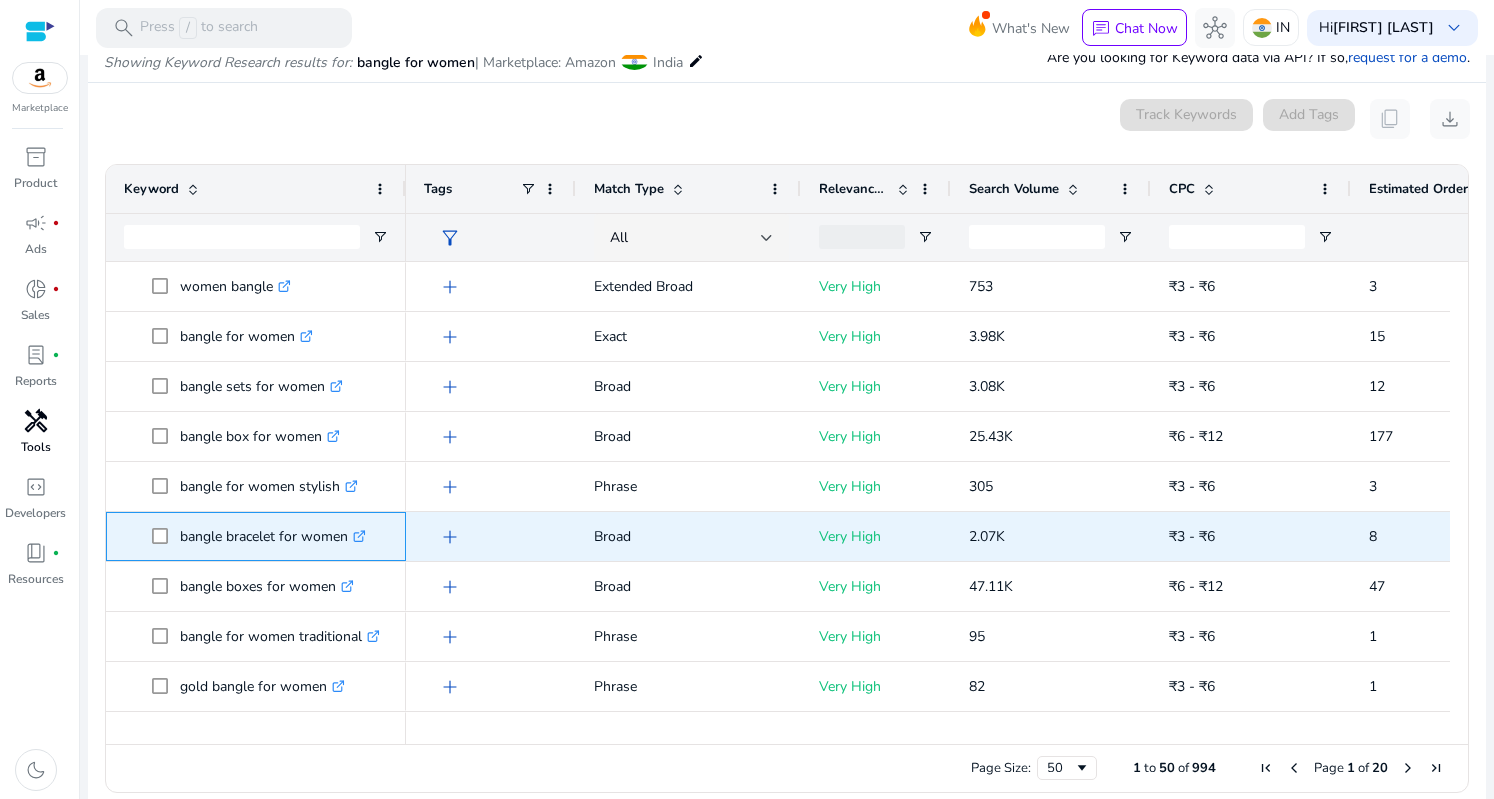 copy on "bangle bracelet for women" 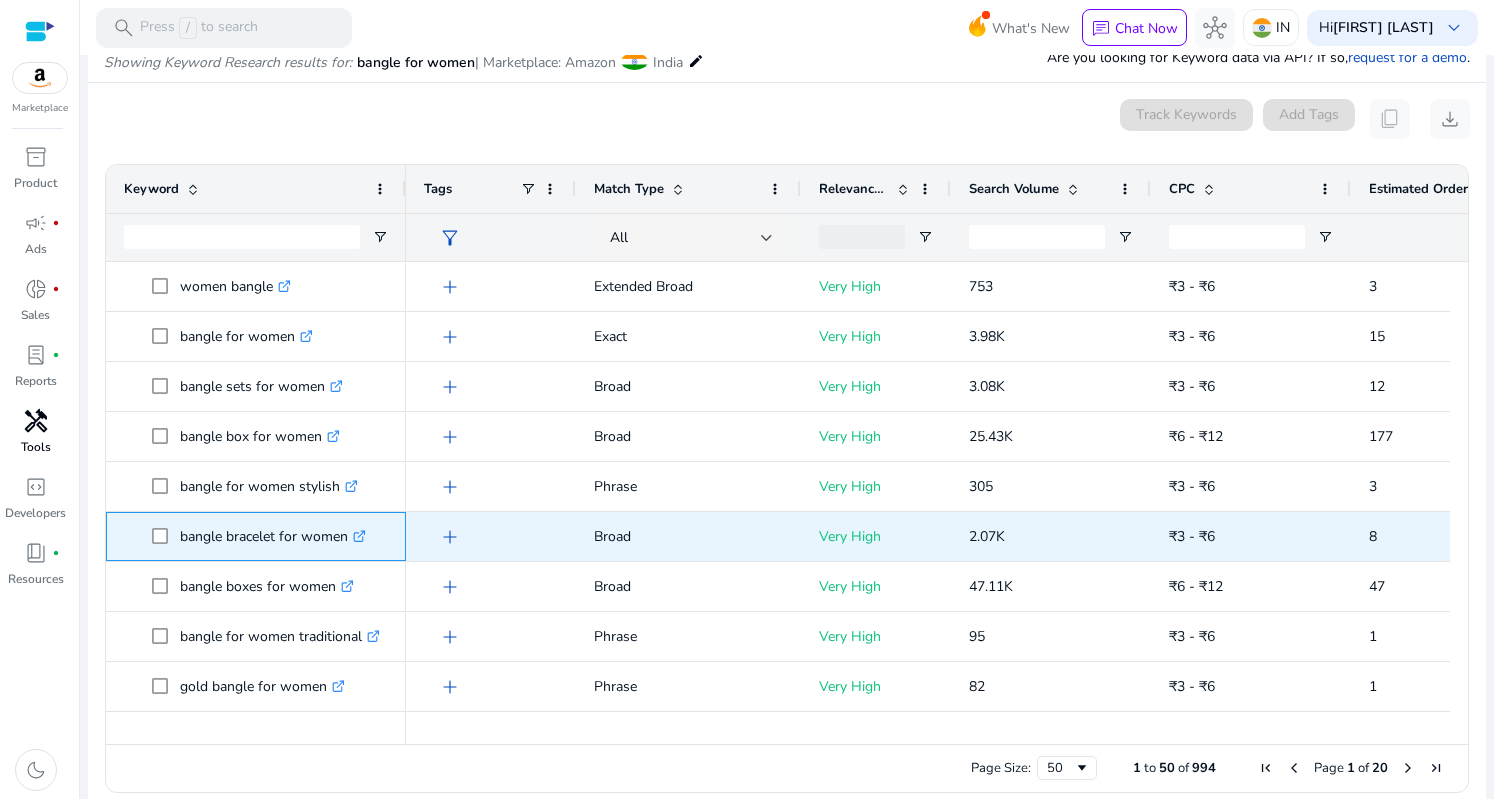 drag, startPoint x: 177, startPoint y: 541, endPoint x: 353, endPoint y: 541, distance: 176 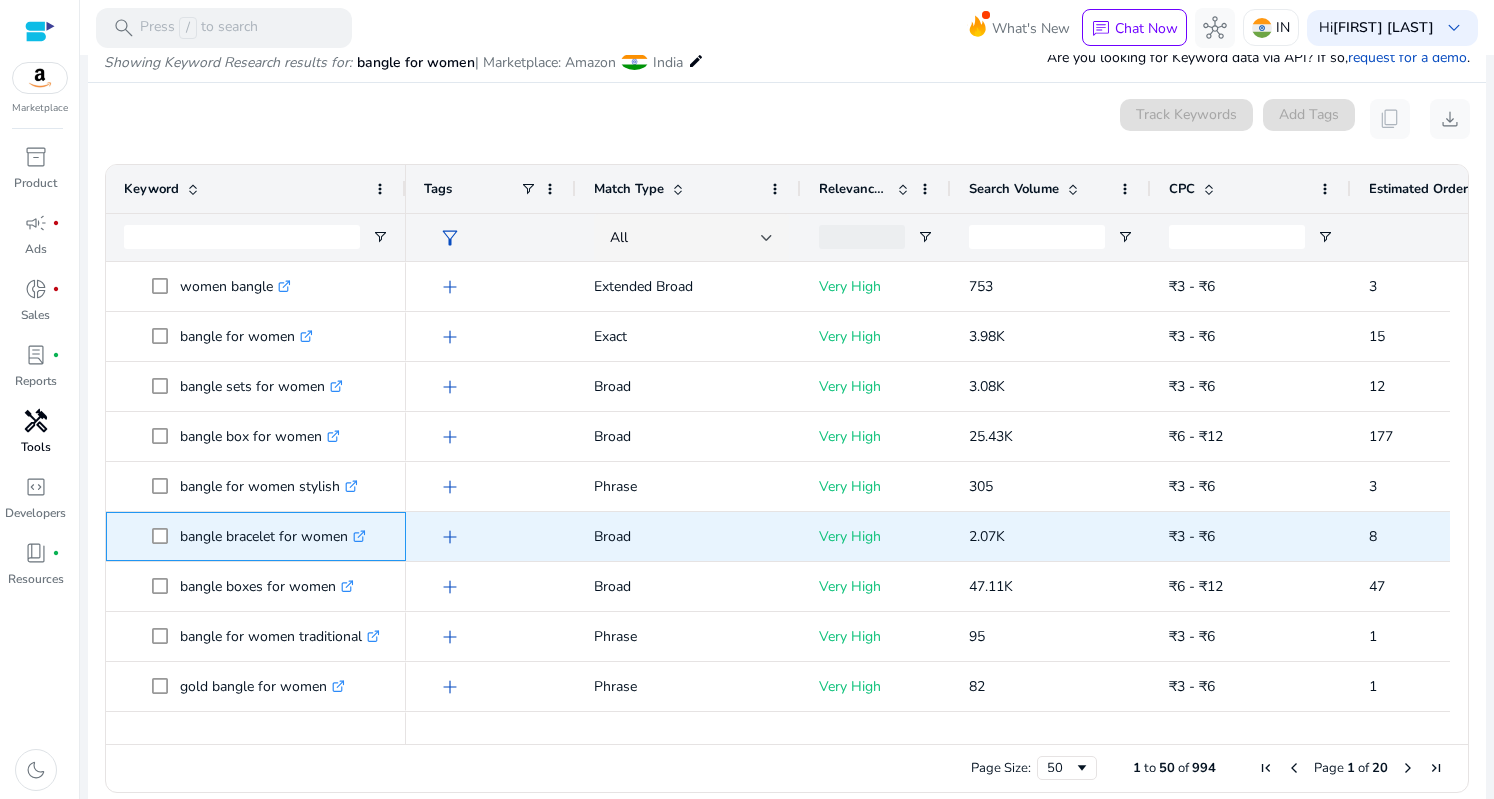 scroll, scrollTop: 76, scrollLeft: 0, axis: vertical 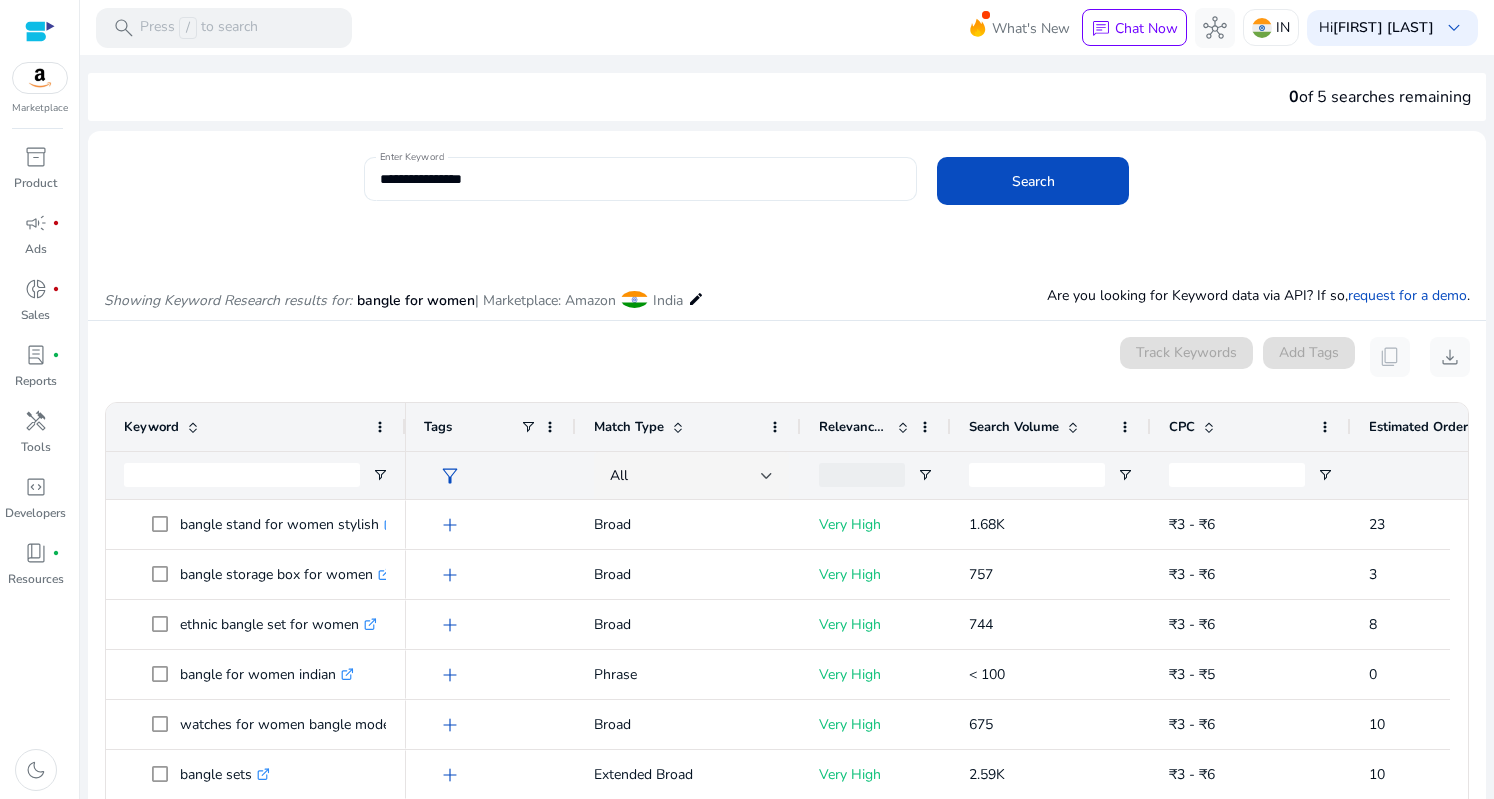 click on "**********" at bounding box center [640, 179] 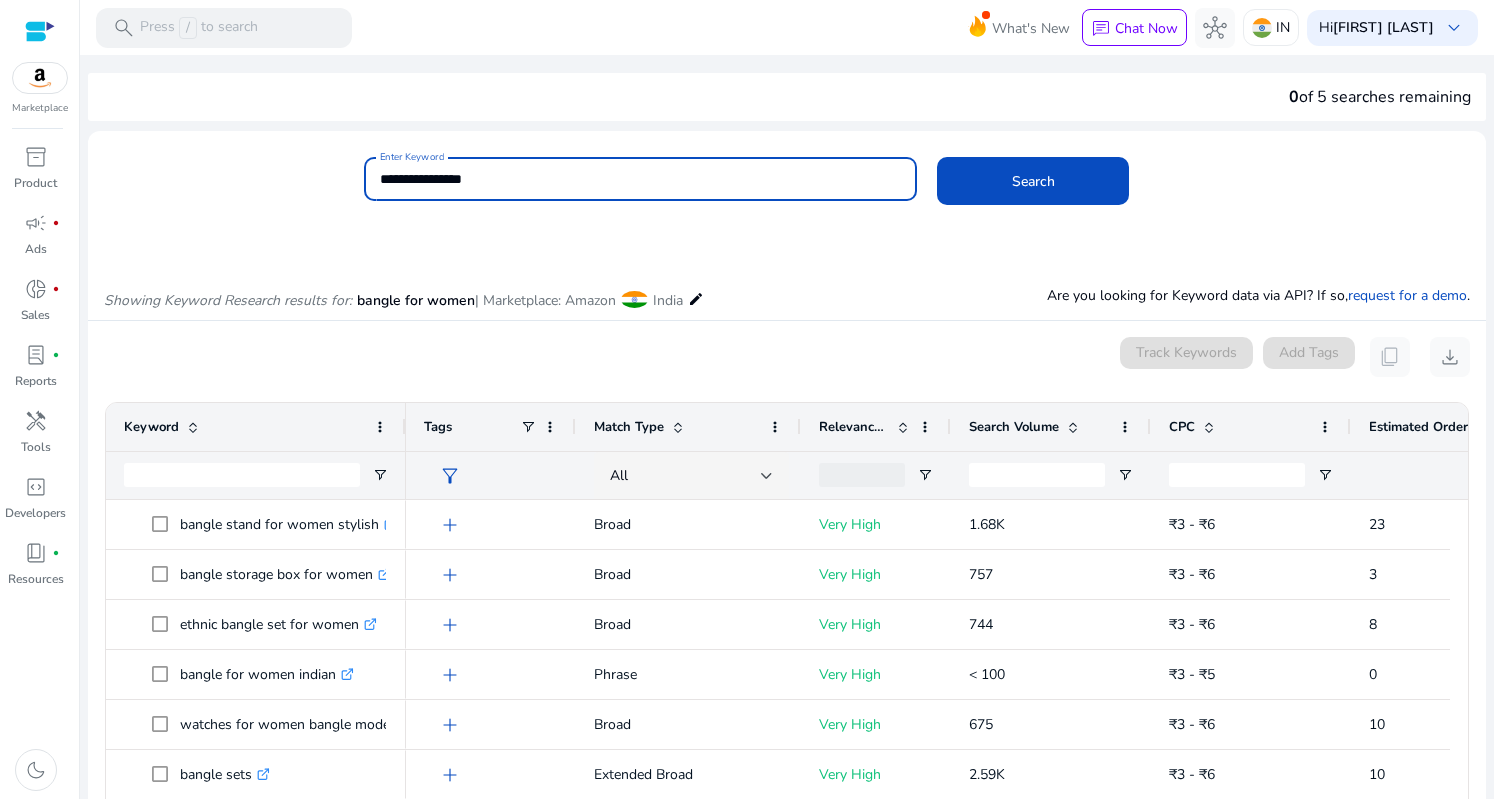 click on "**********" at bounding box center [640, 179] 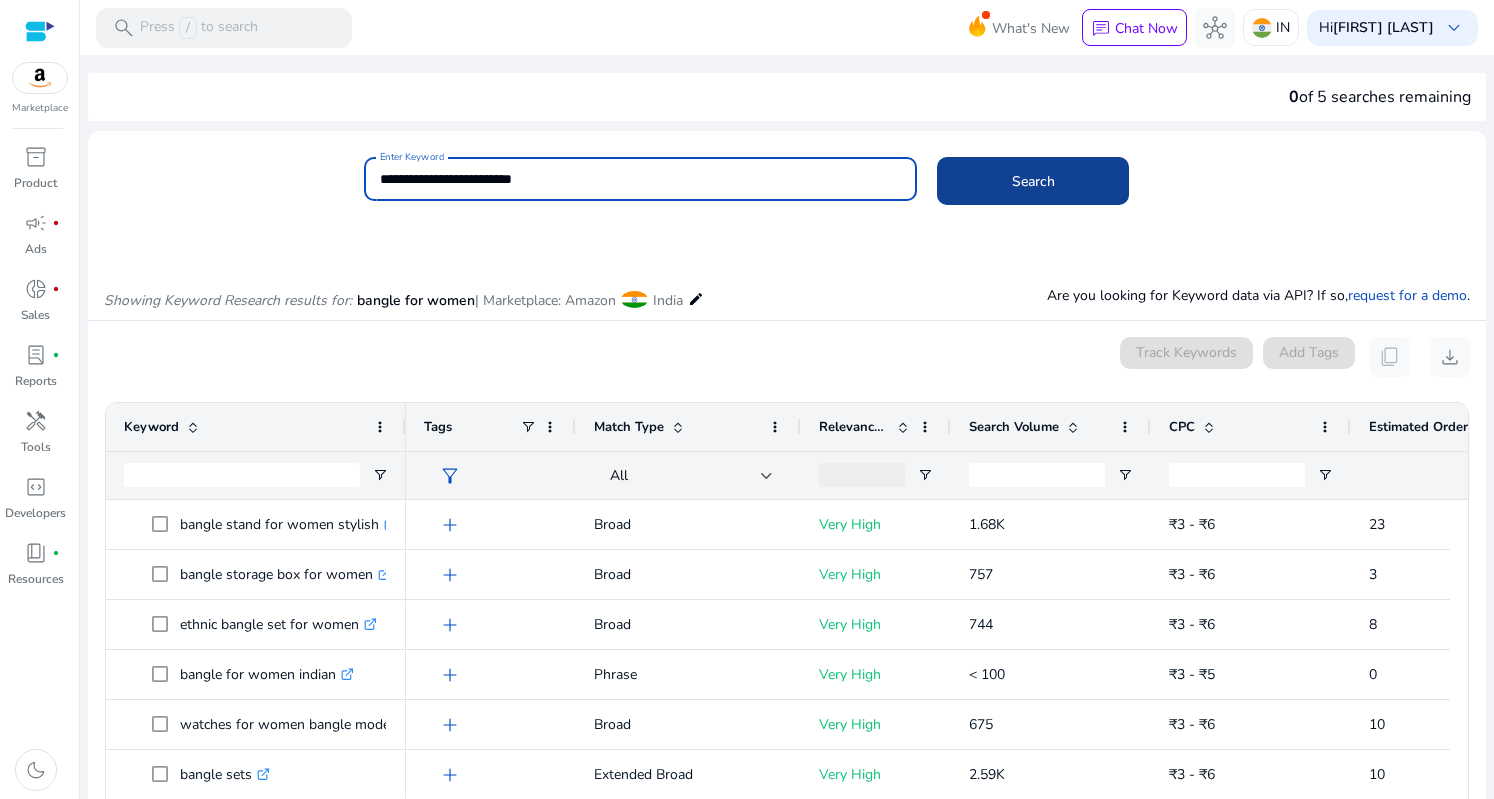 click 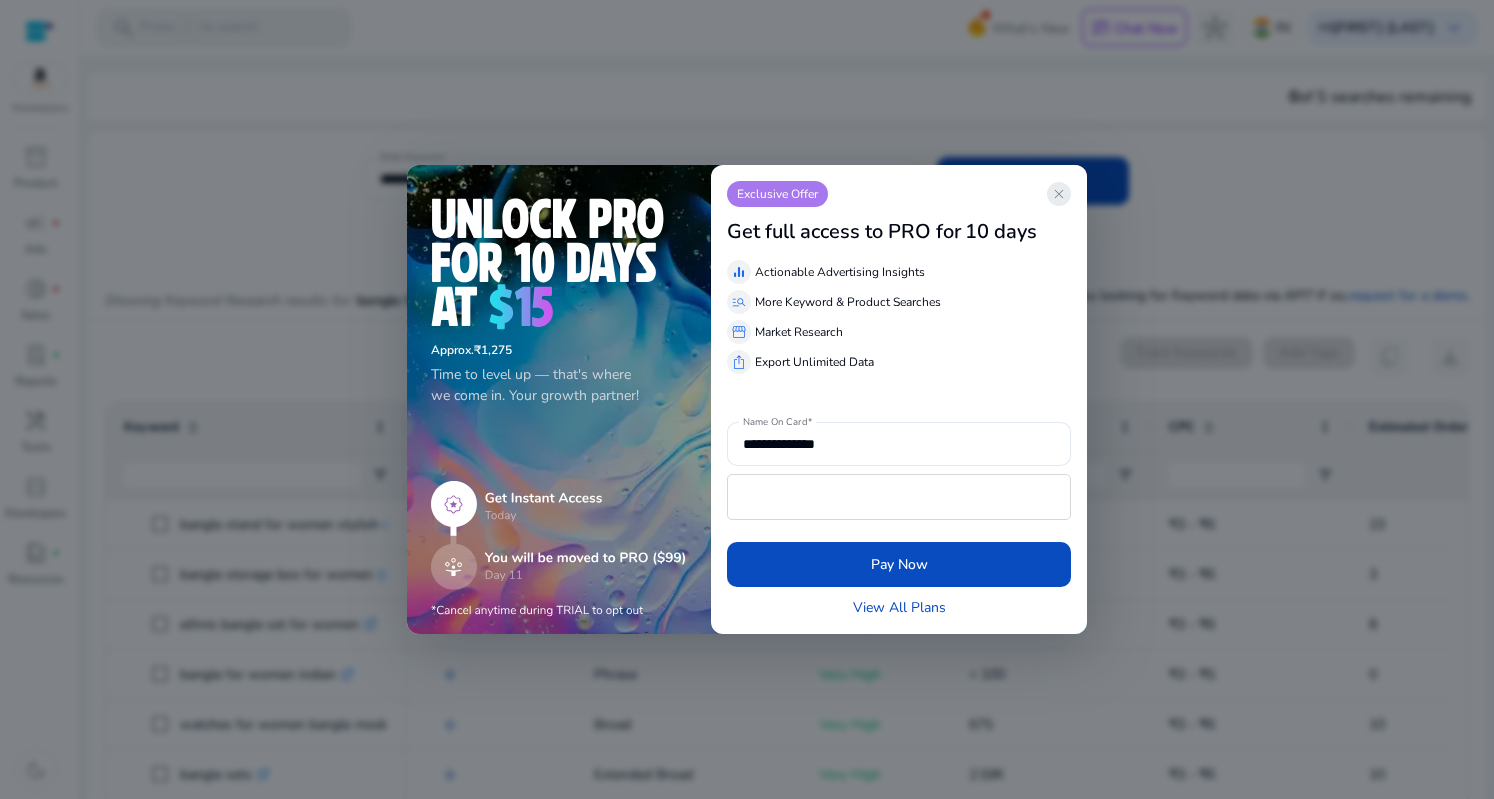 click on "close" at bounding box center (1059, 194) 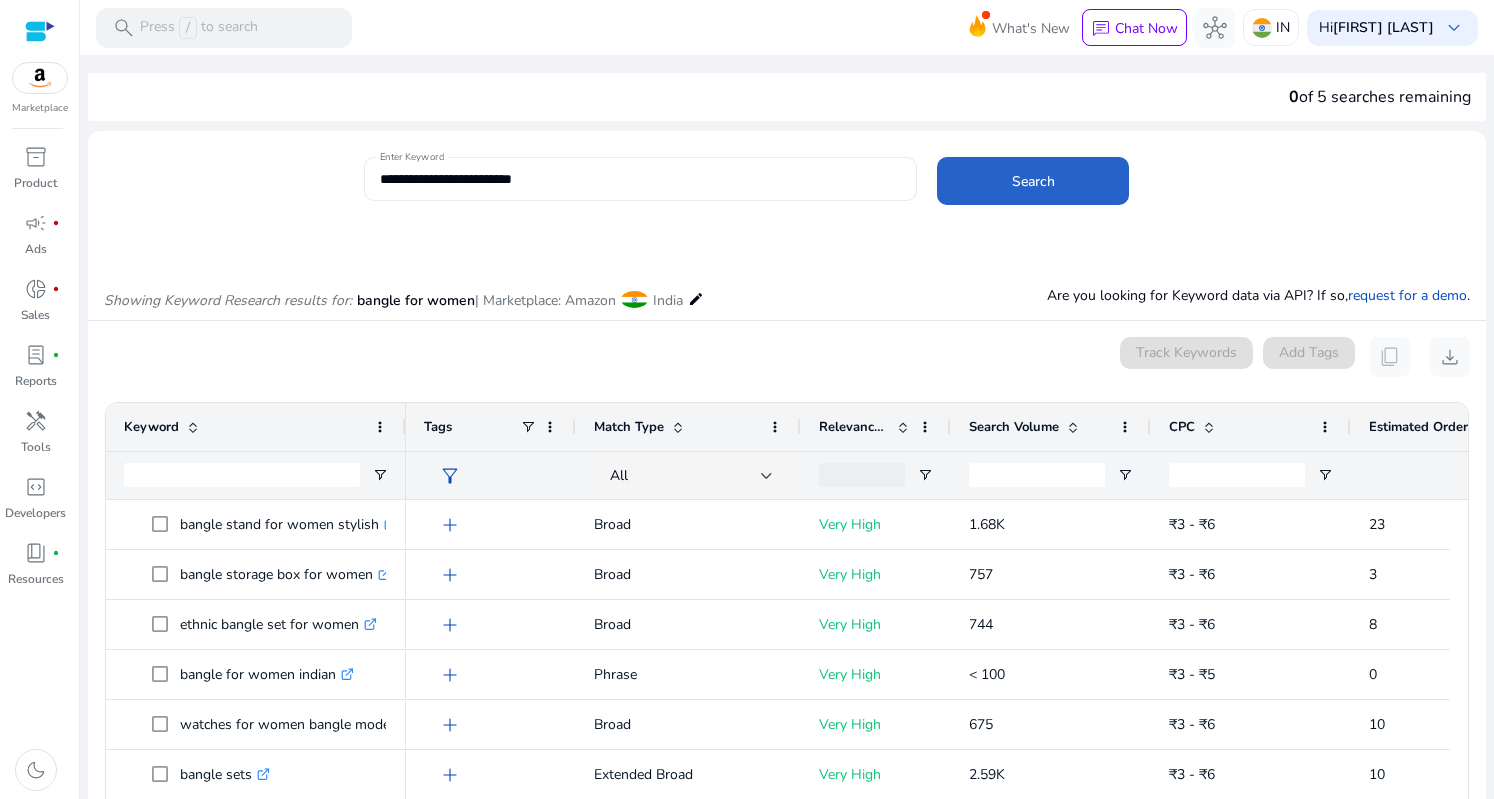 click on "**********" at bounding box center [640, 179] 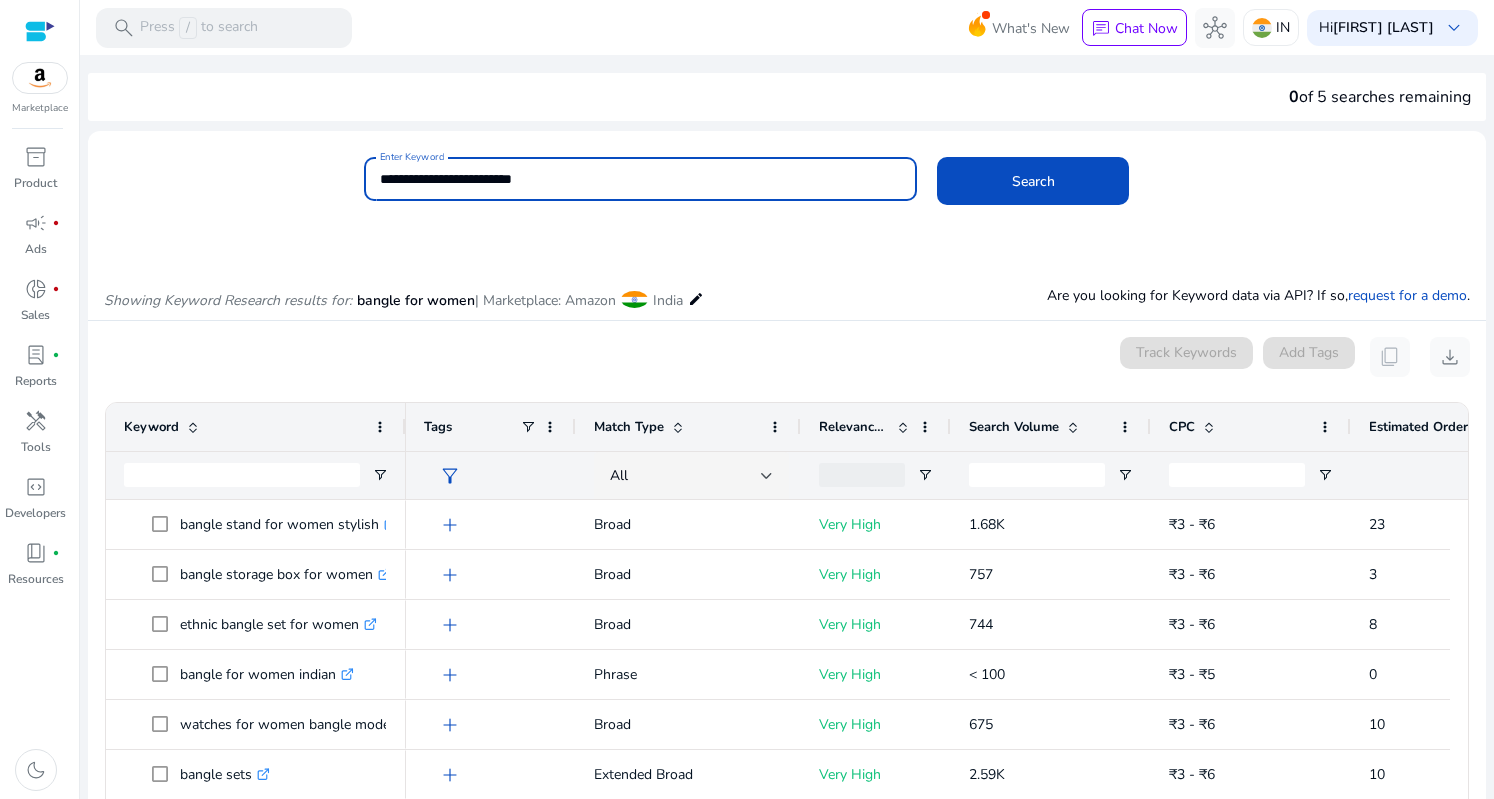 click on "**********" at bounding box center (640, 179) 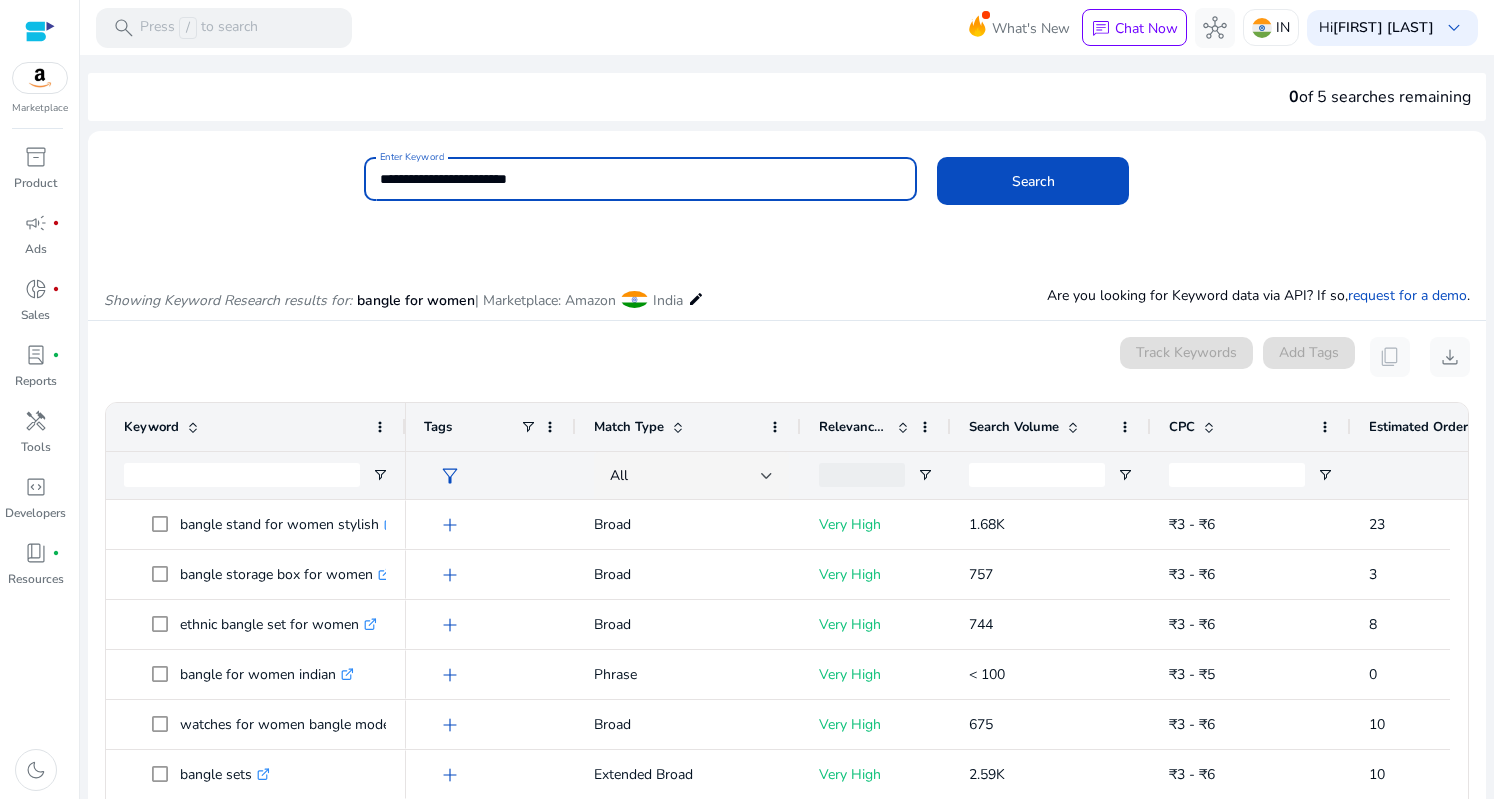 type on "**********" 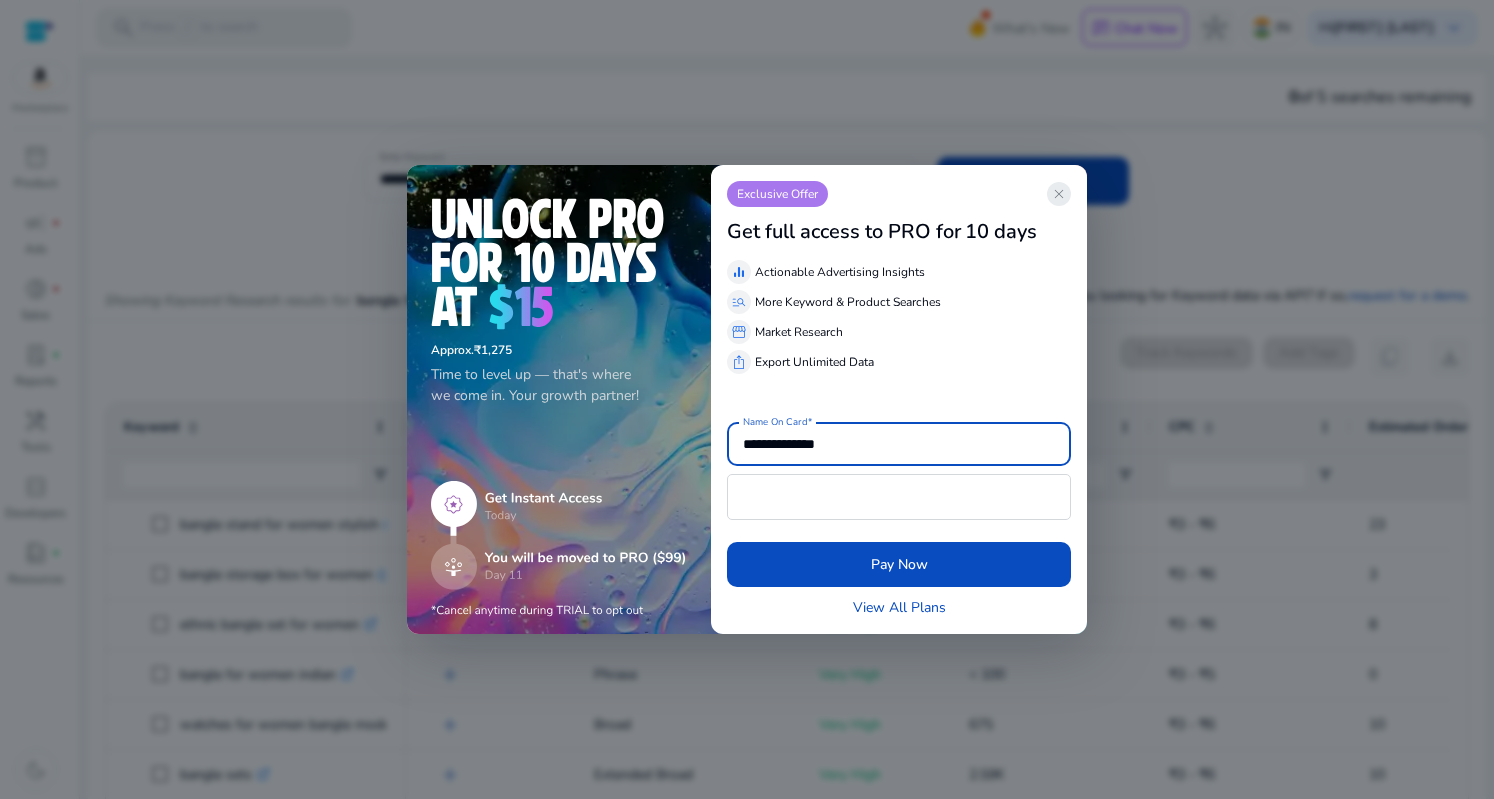 click on "close" at bounding box center (1059, 194) 